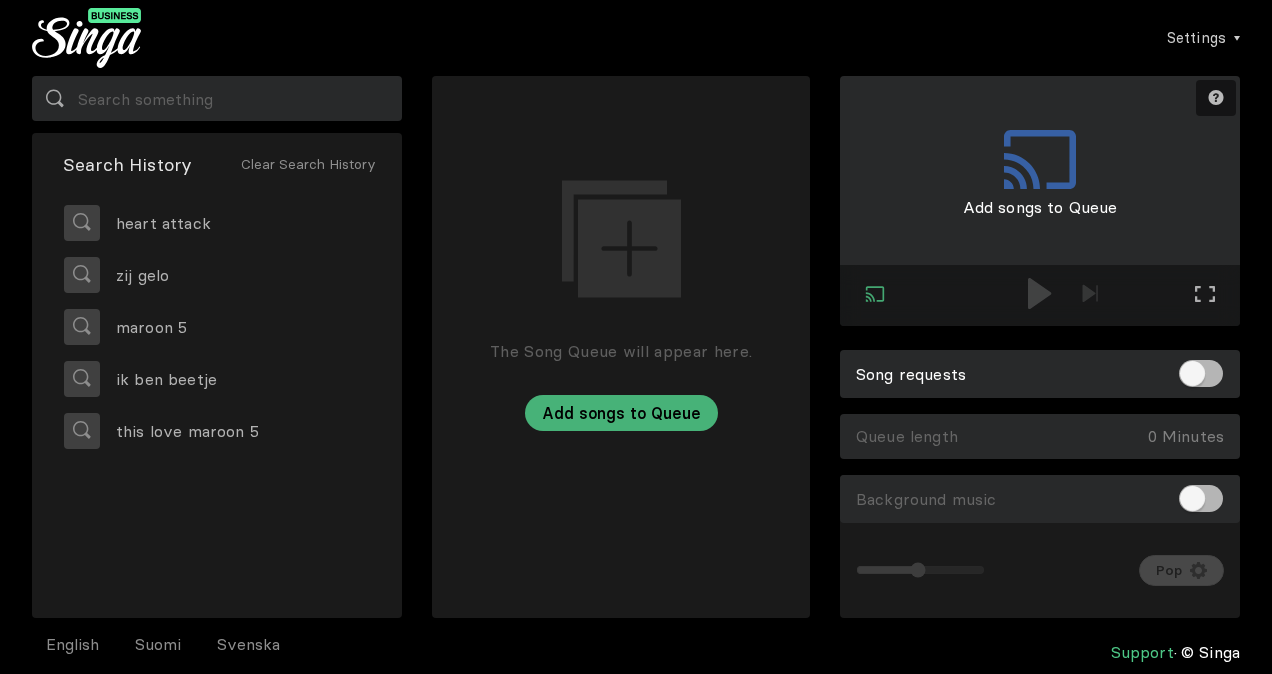 scroll, scrollTop: 0, scrollLeft: 0, axis: both 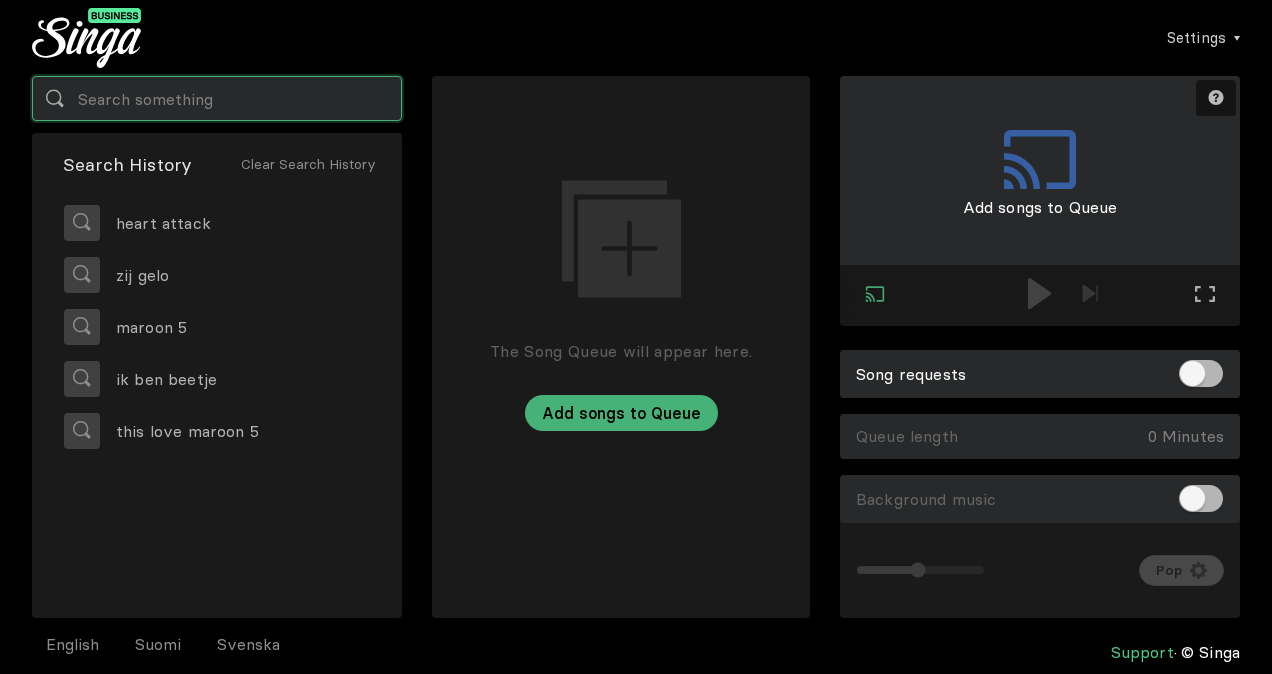 click at bounding box center (217, 98) 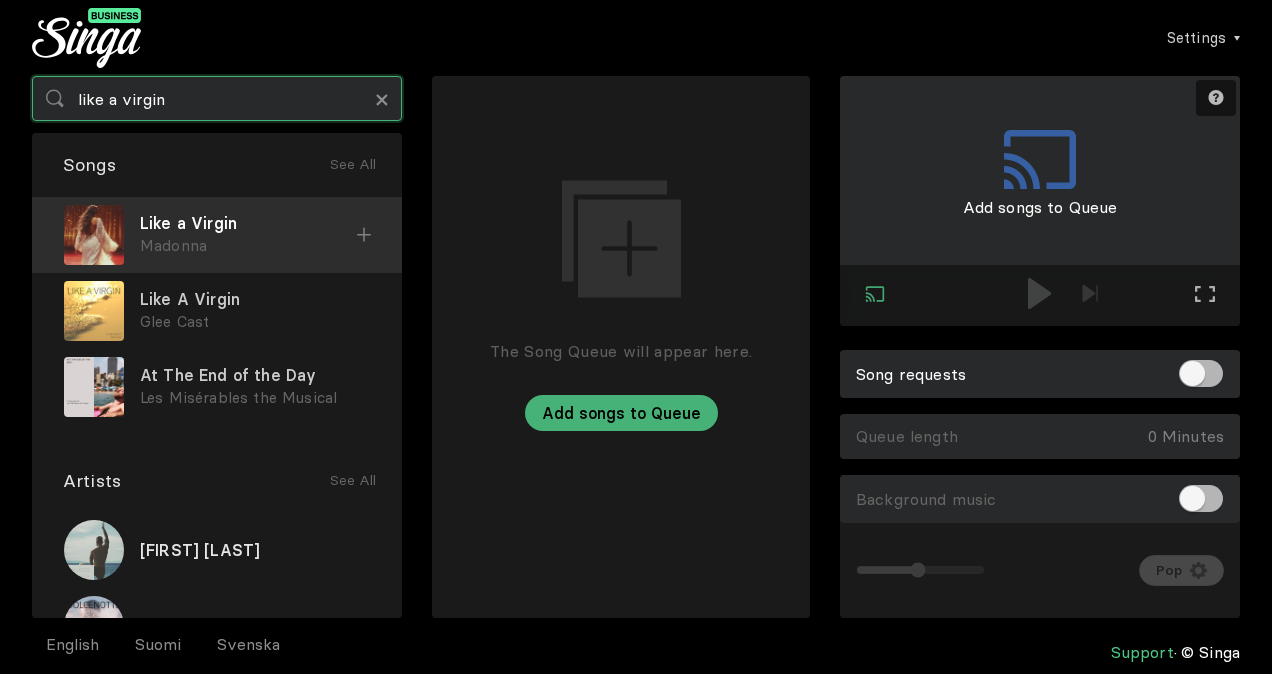 type on "like a virgin" 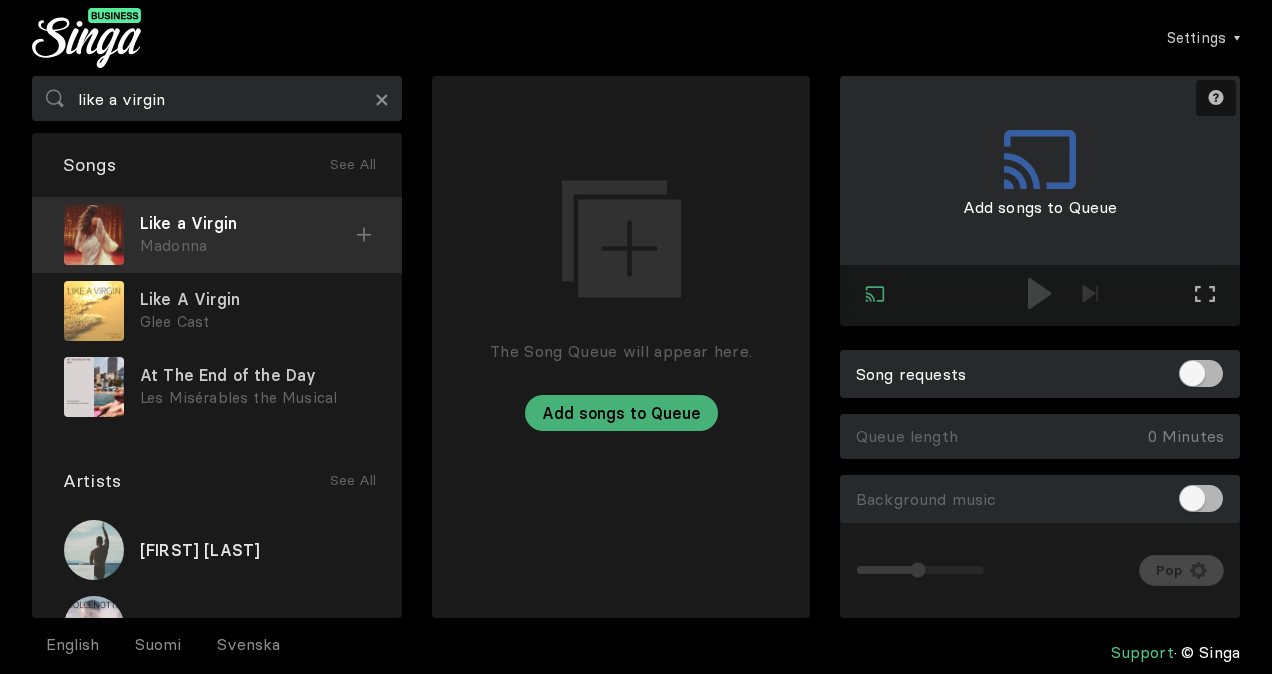 click at bounding box center [364, 235] 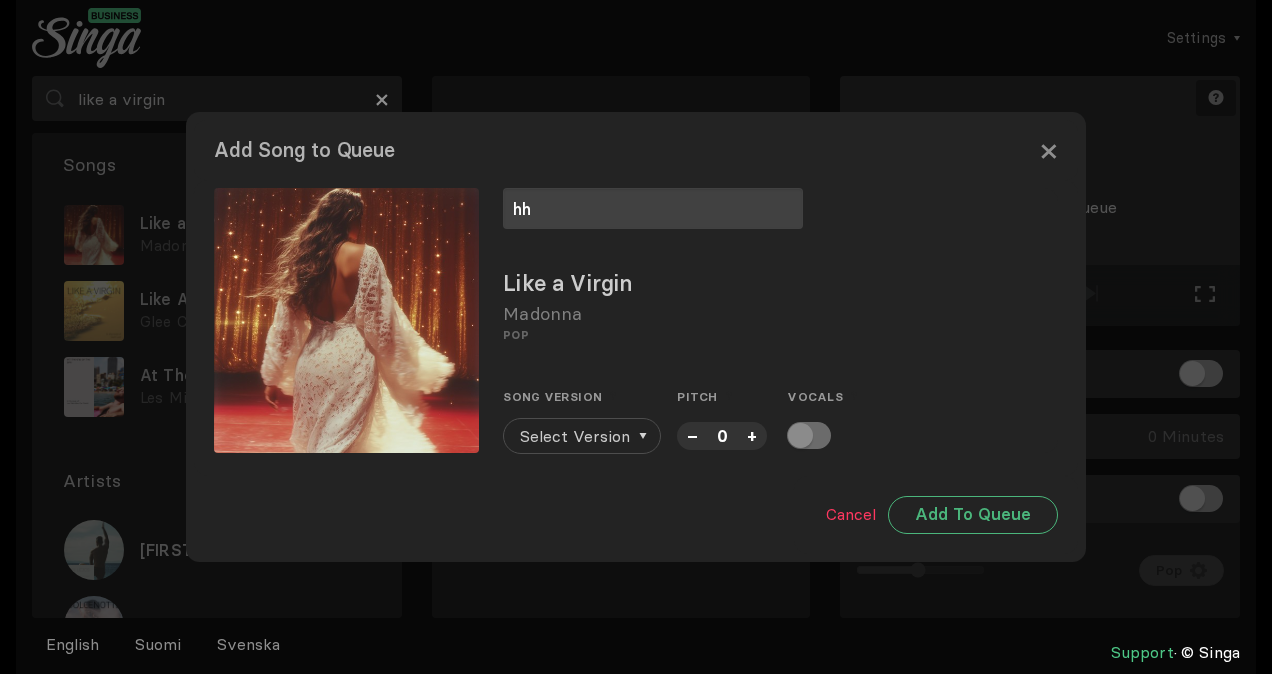 type on "hh" 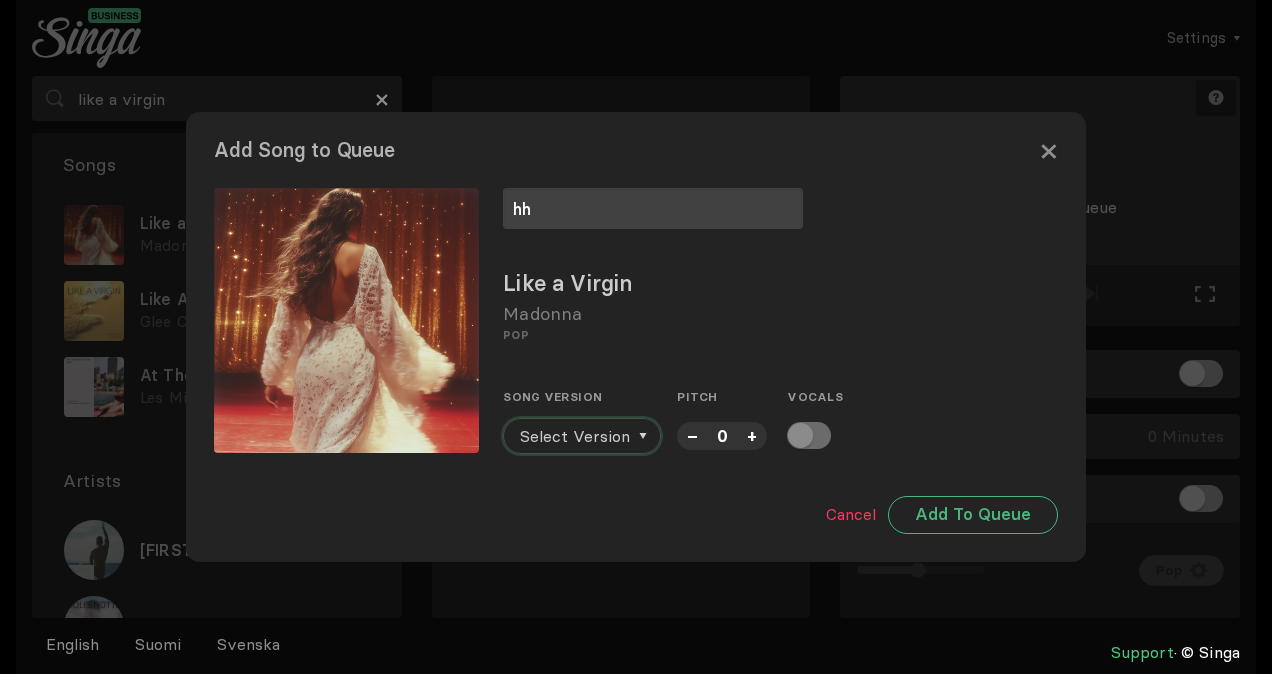 click on "Select Version" at bounding box center (575, 436) 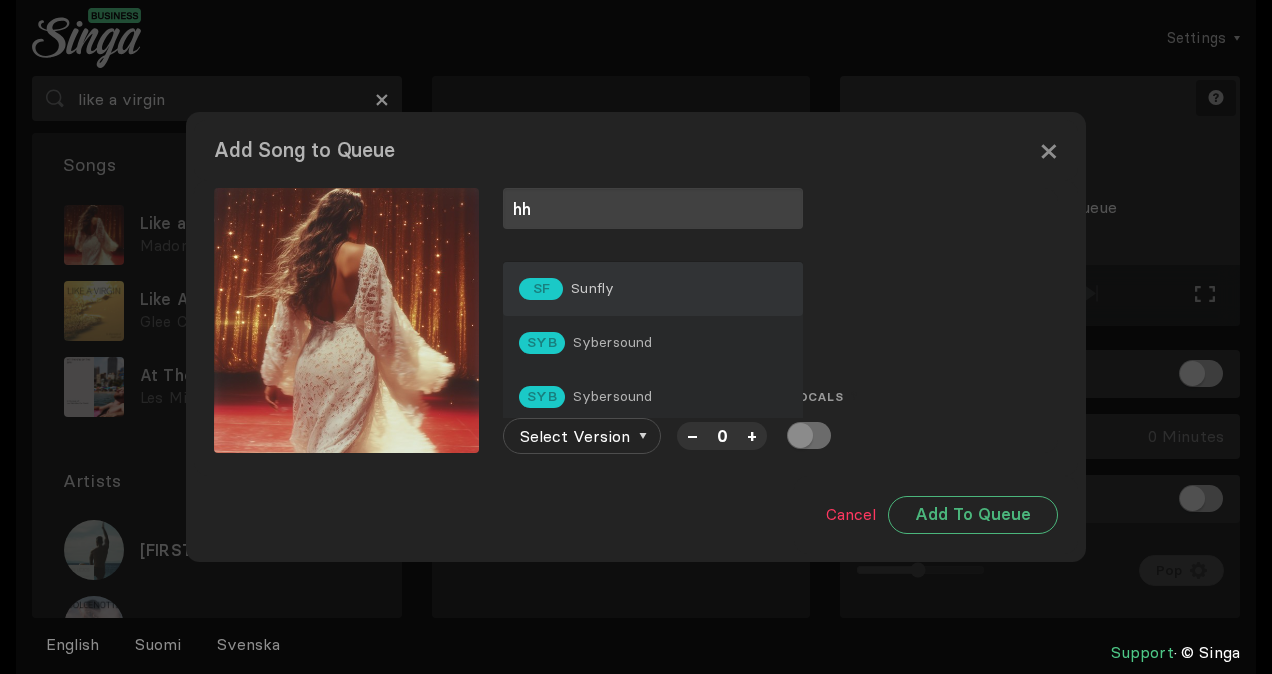 click on "SF Sunfly" at bounding box center [653, 289] 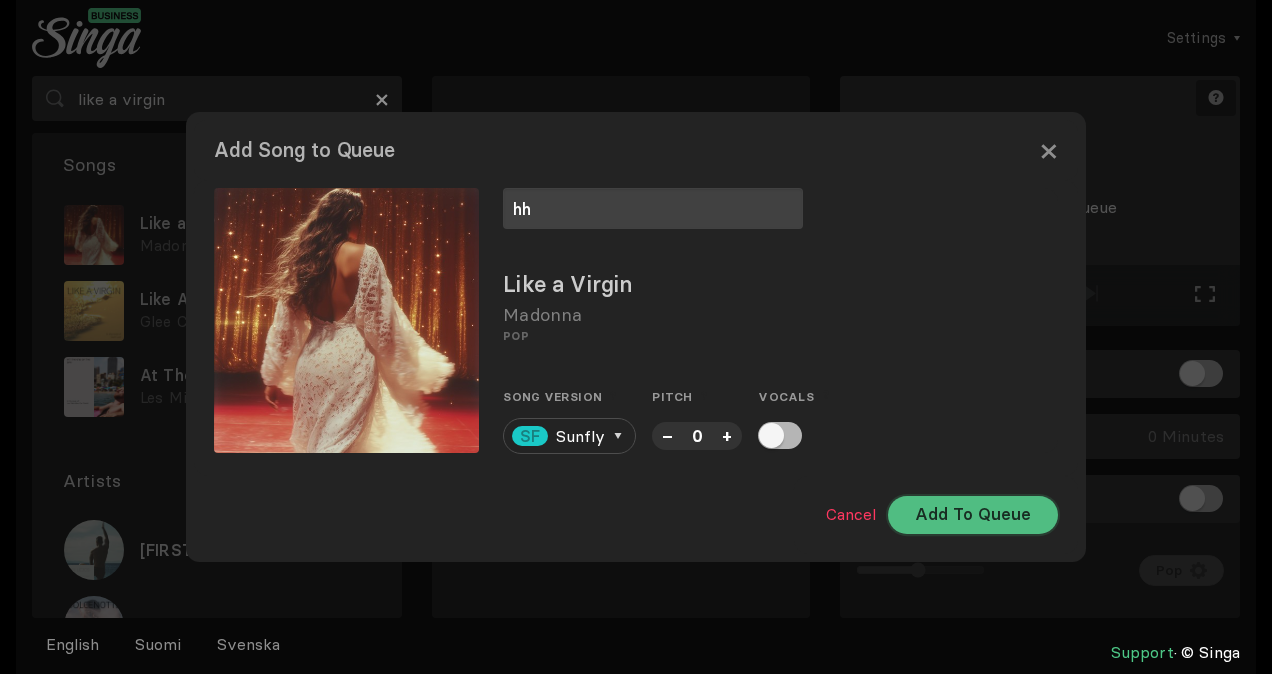 click on "Add To Queue" at bounding box center (973, 515) 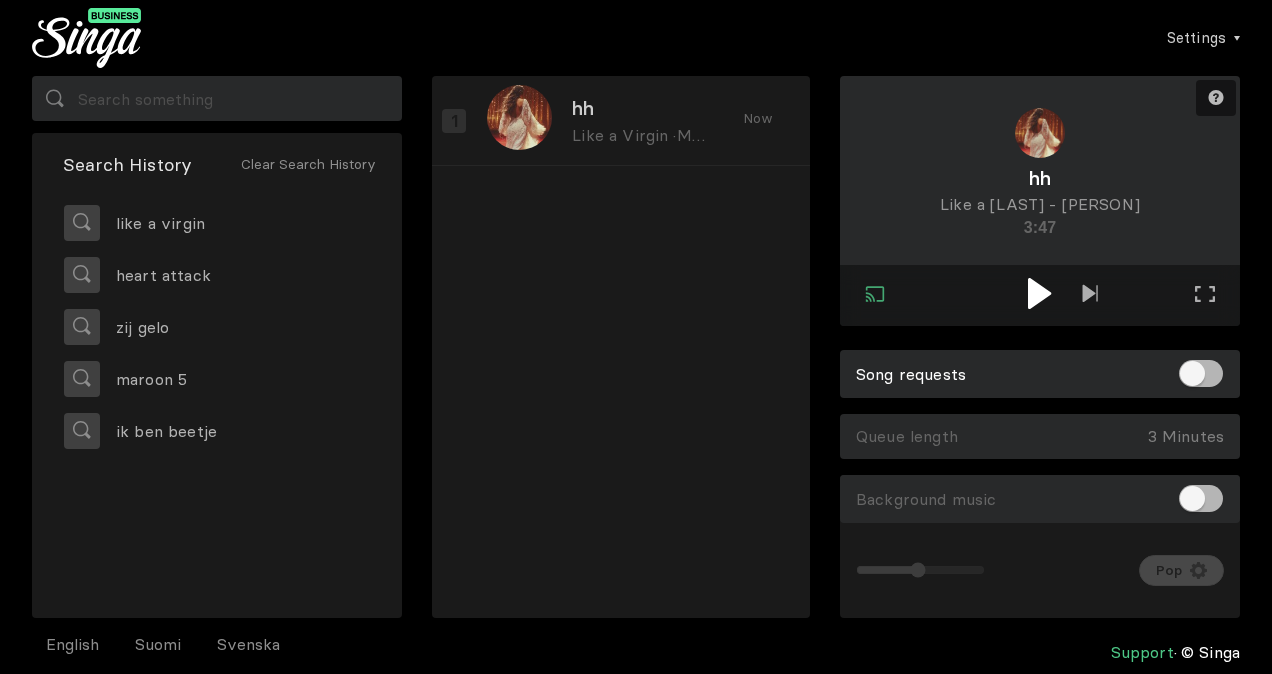 click at bounding box center (1040, 293) 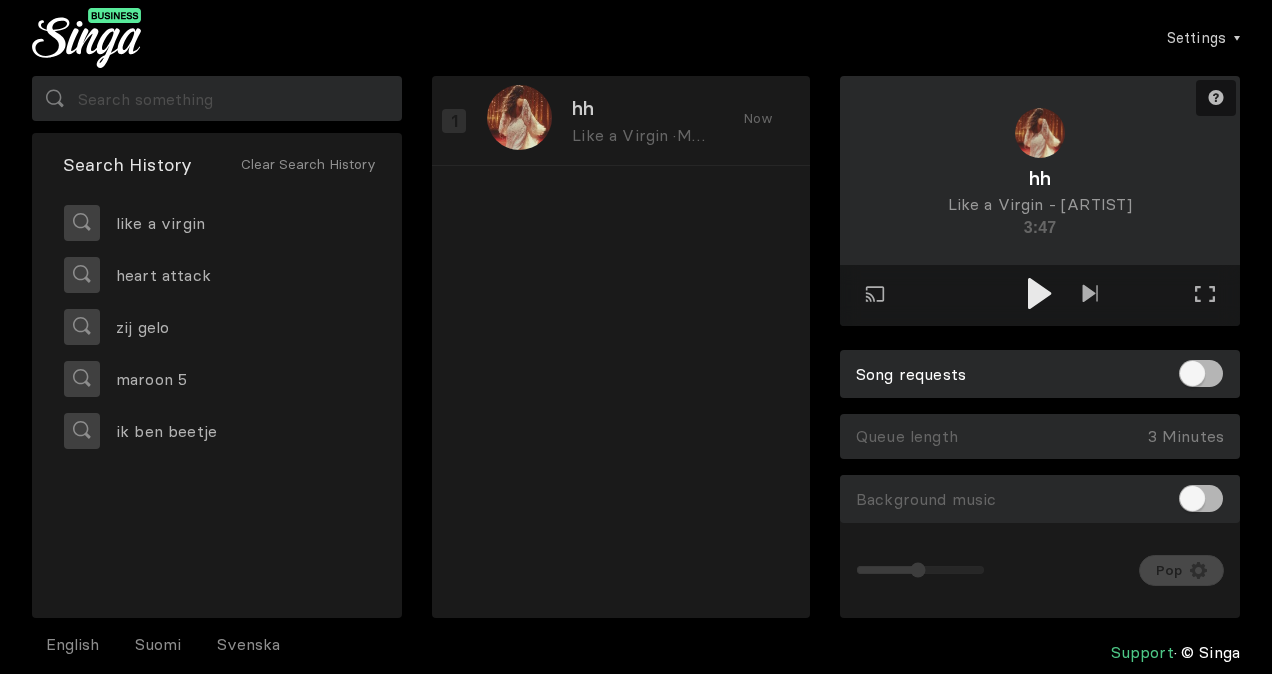 scroll, scrollTop: 0, scrollLeft: 0, axis: both 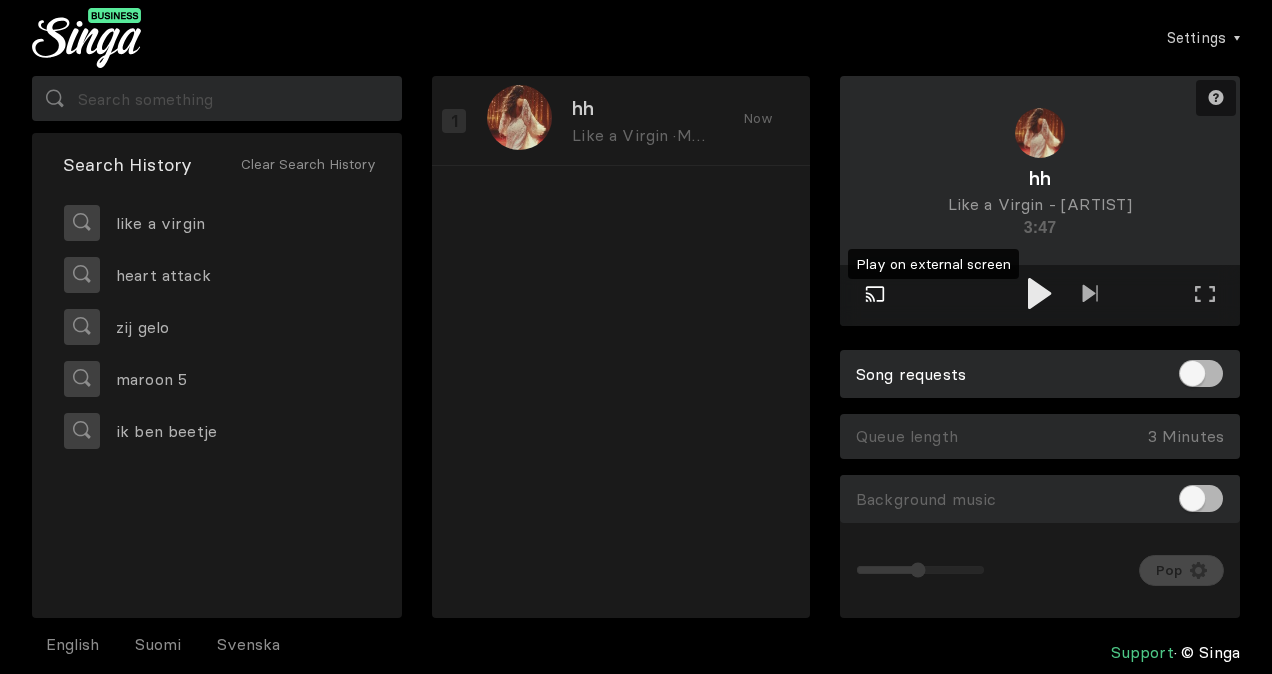 click on "Play on external screen" at bounding box center (875, 296) 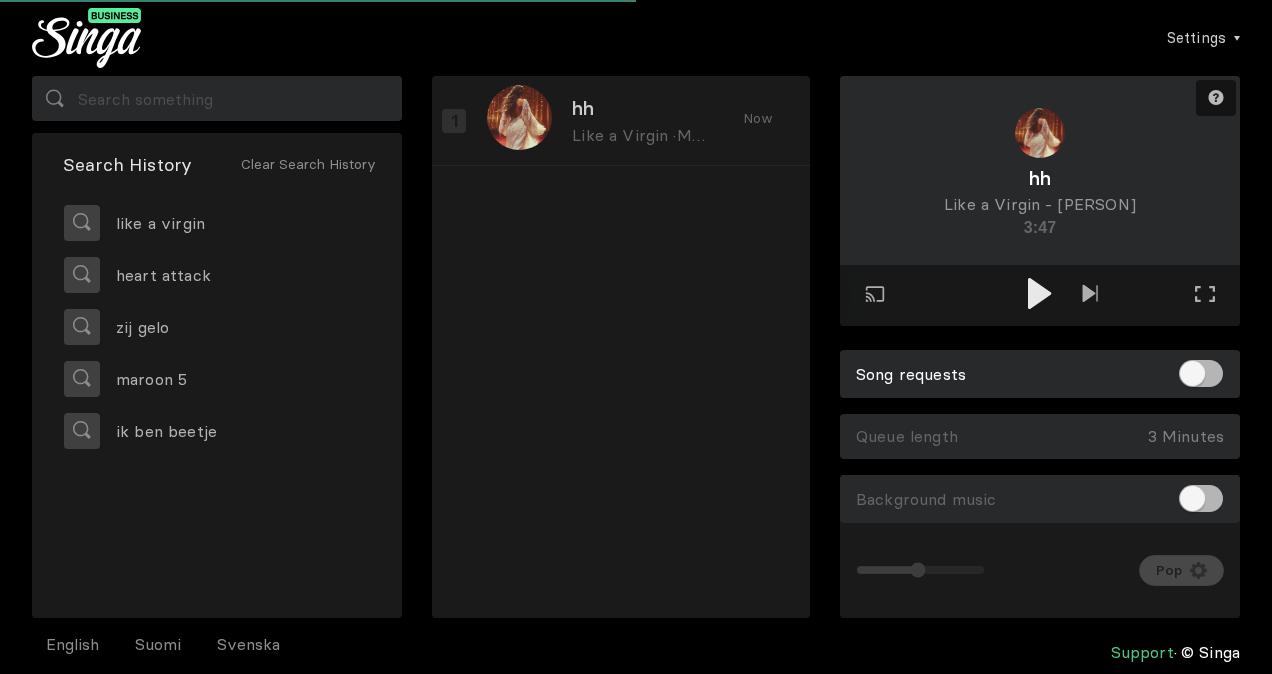 scroll, scrollTop: 0, scrollLeft: 0, axis: both 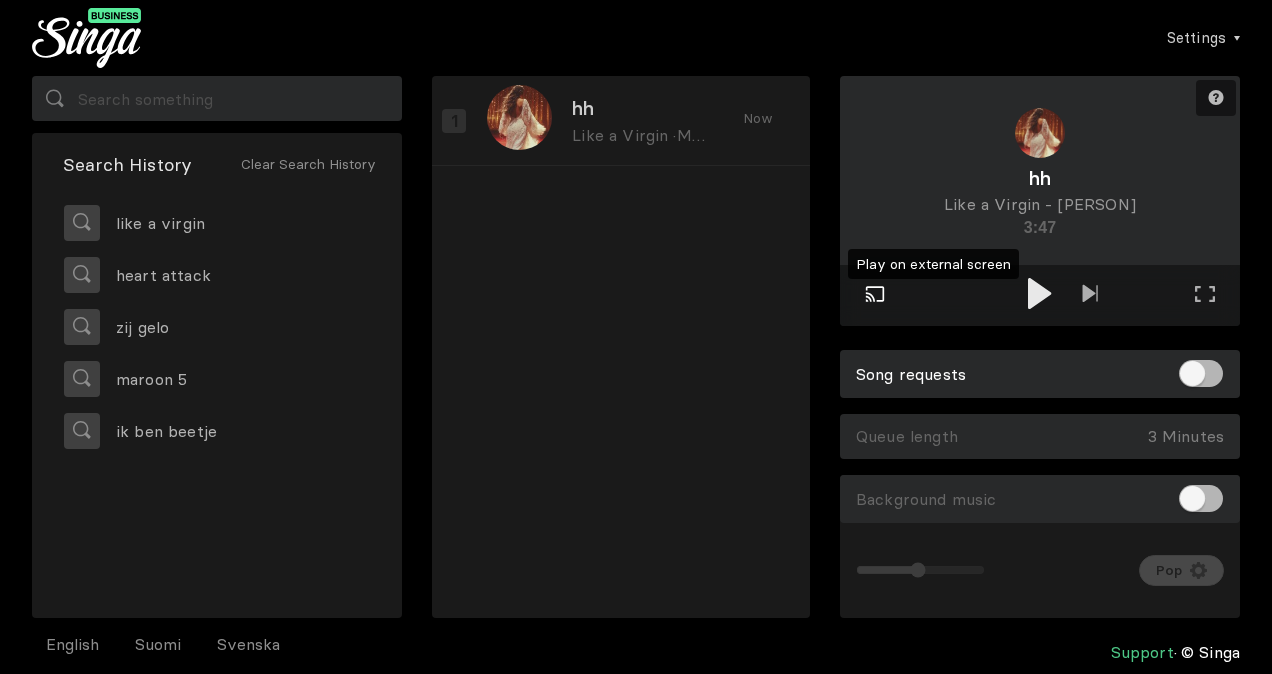 click at bounding box center (875, 294) 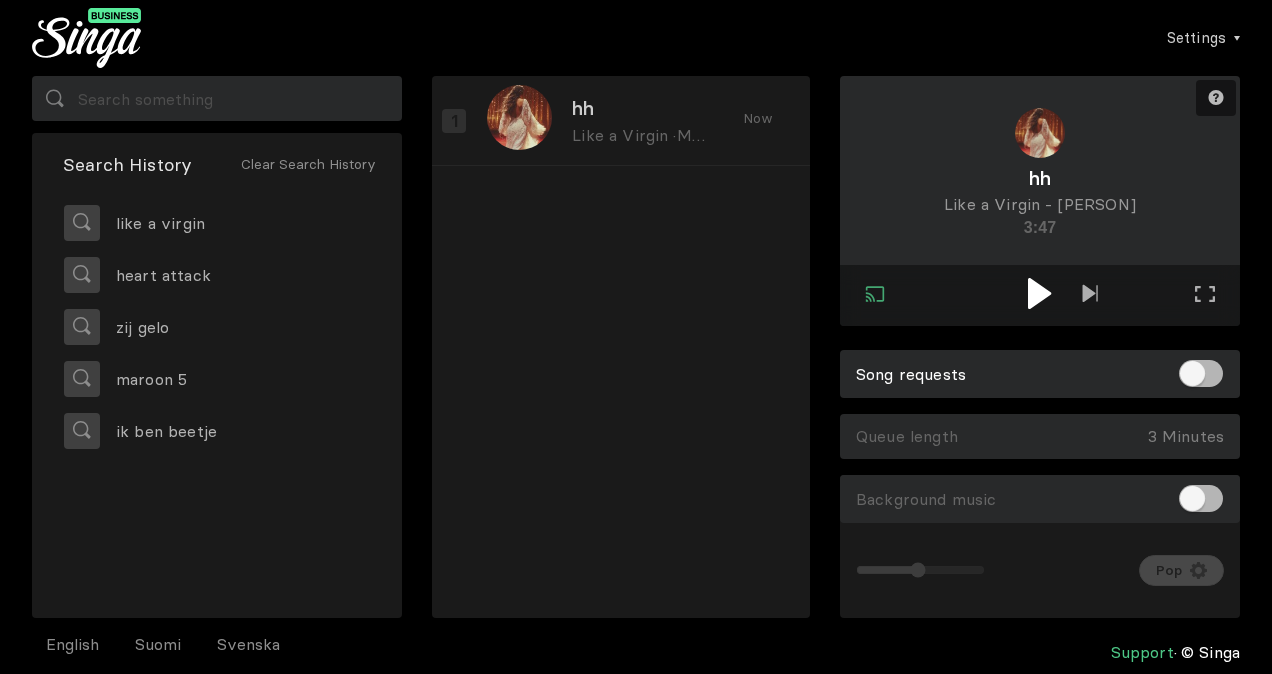 click at bounding box center (1039, 293) 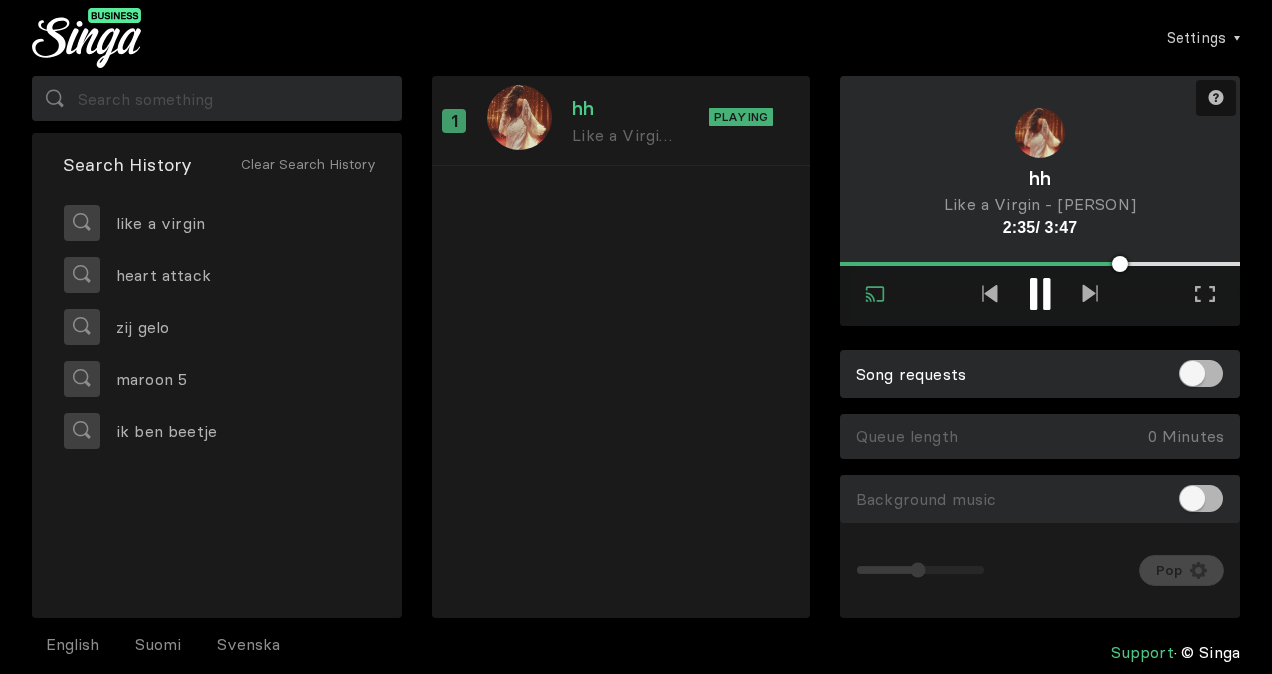 type 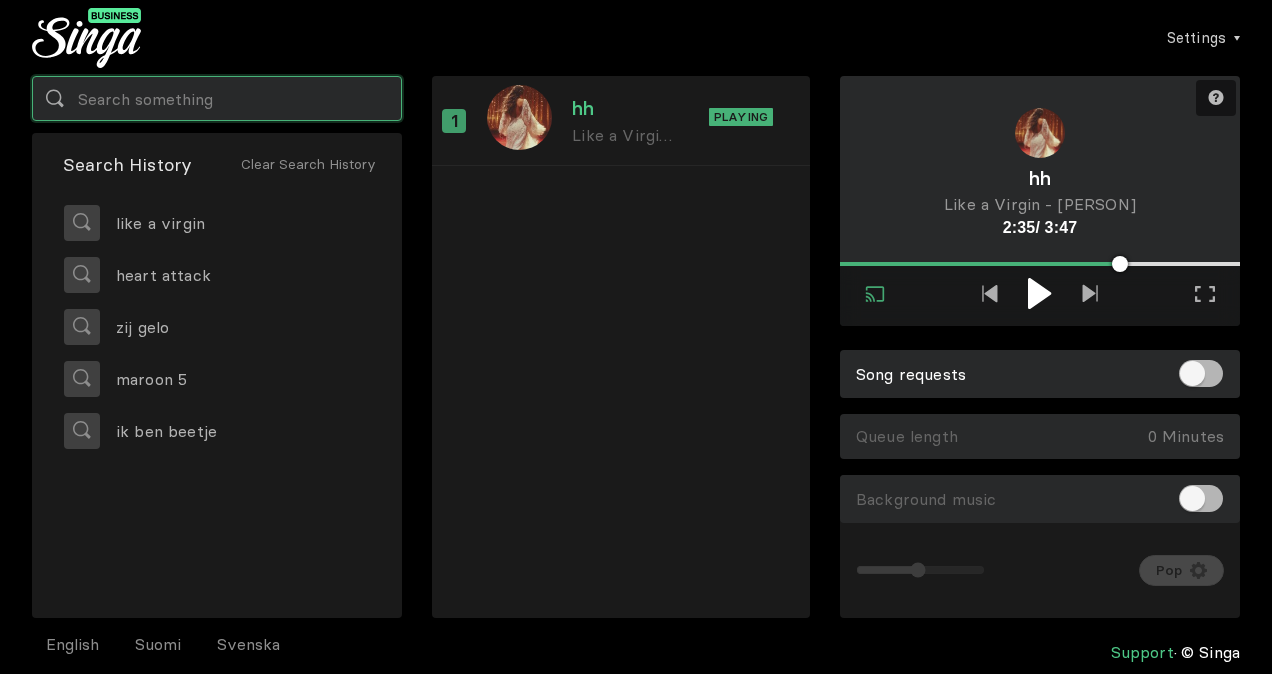 click at bounding box center (217, 98) 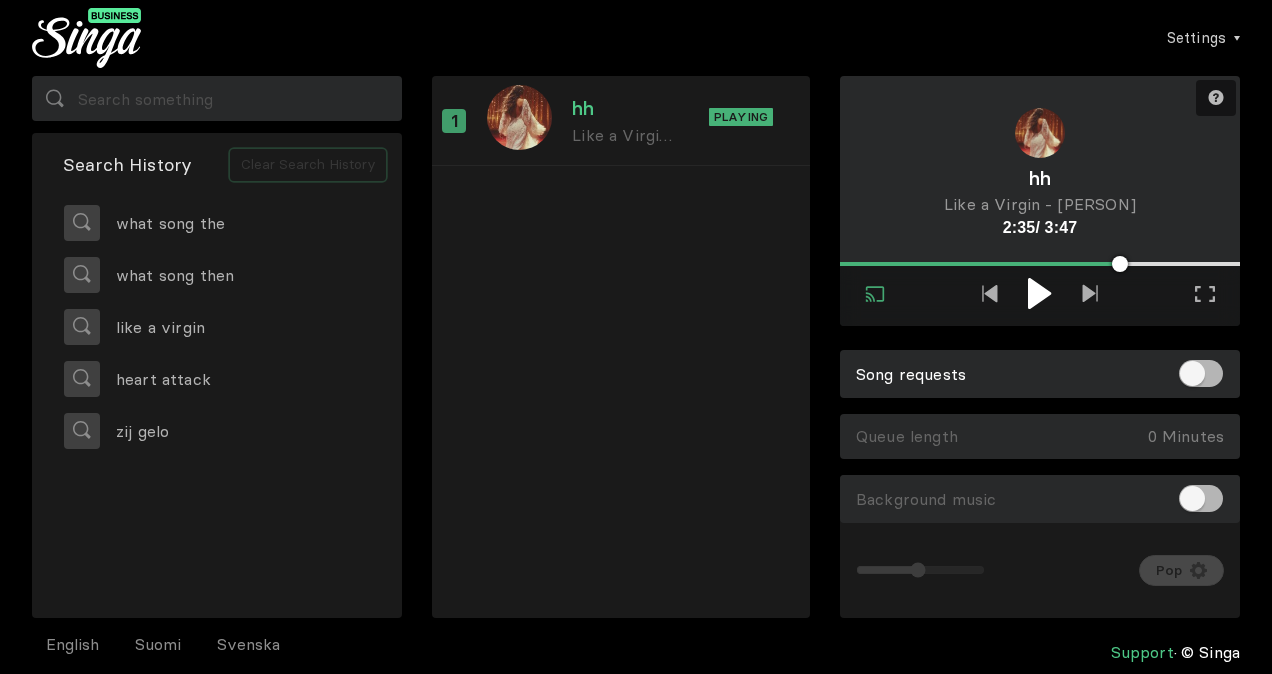 click on "Clear Search History" at bounding box center (308, 165) 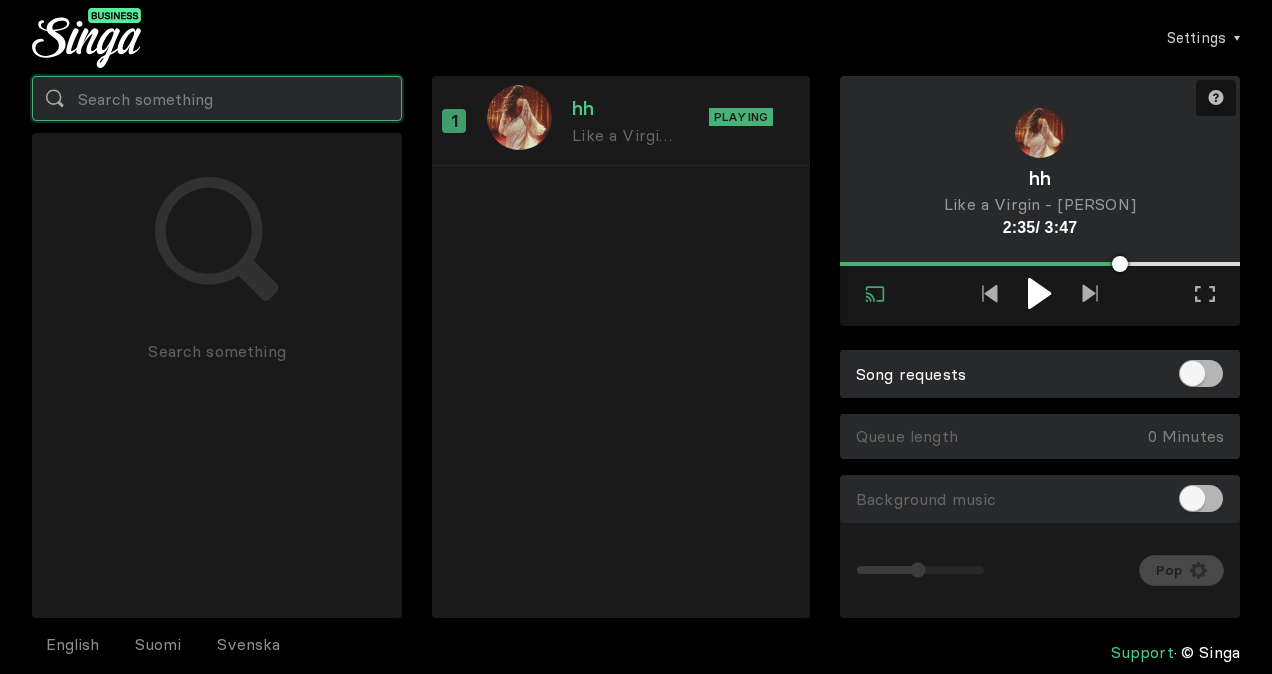 click at bounding box center (217, 98) 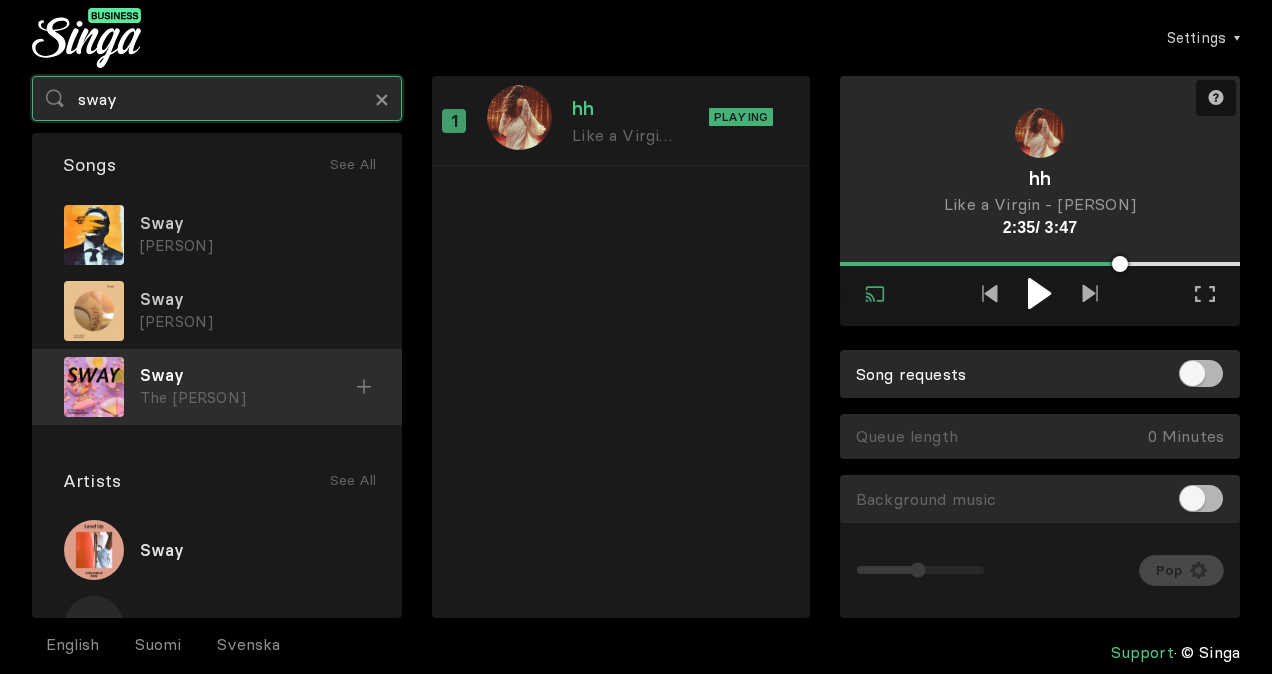 type on "sway" 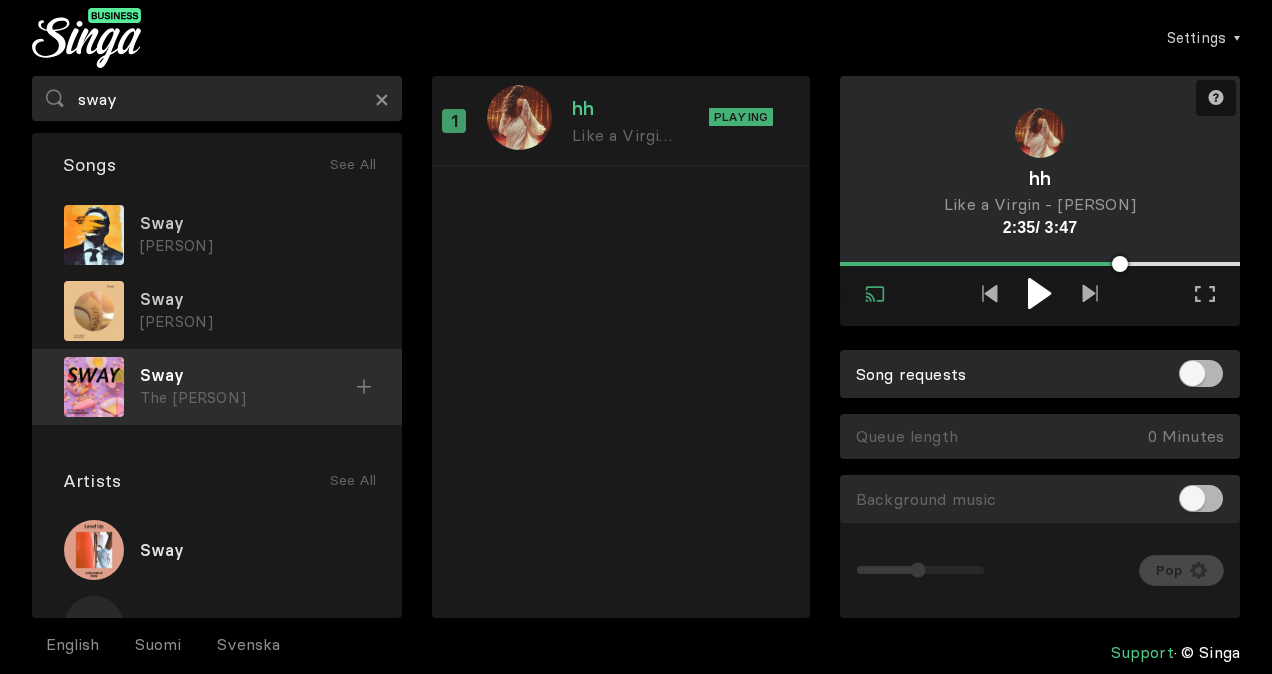 click at bounding box center (0, 0) 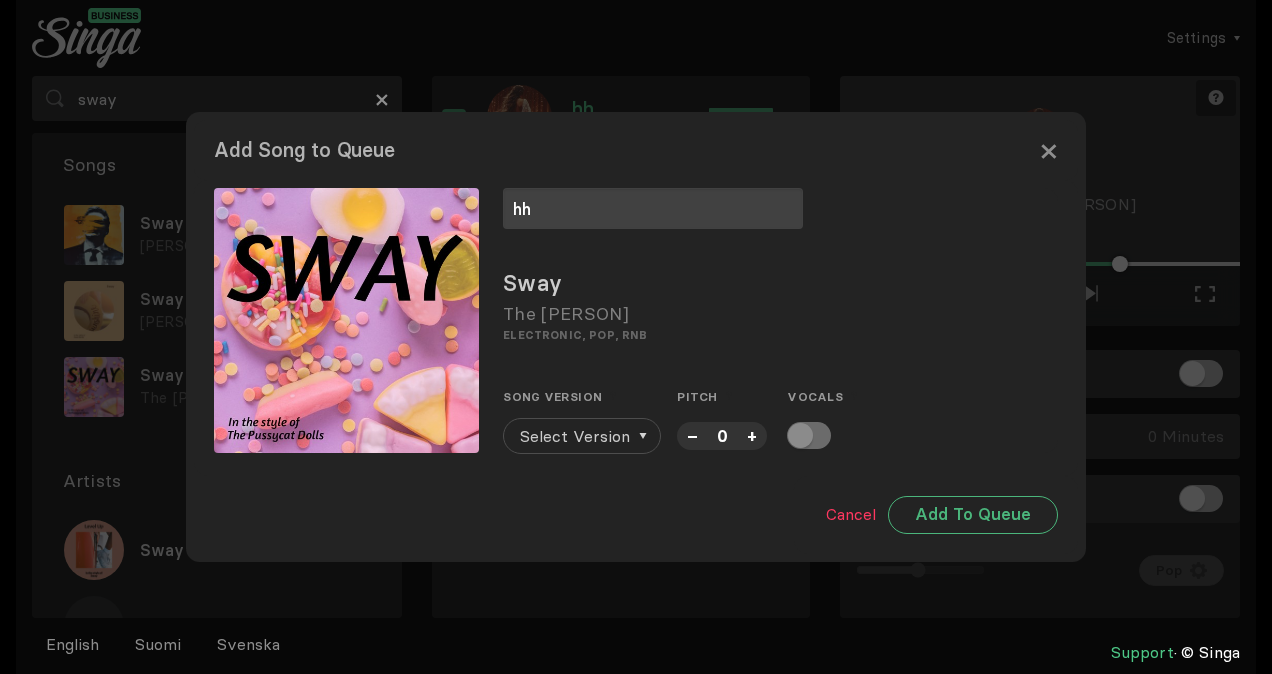 type on "hh" 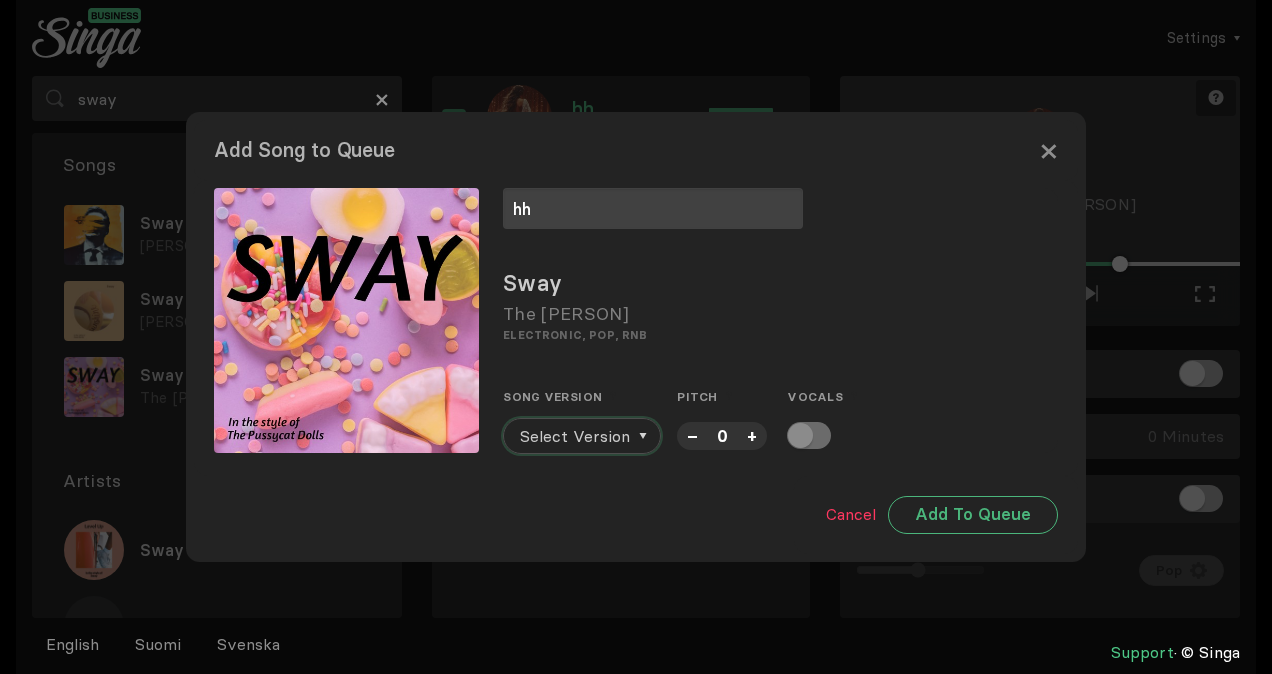 click on "Select Version" at bounding box center [575, 436] 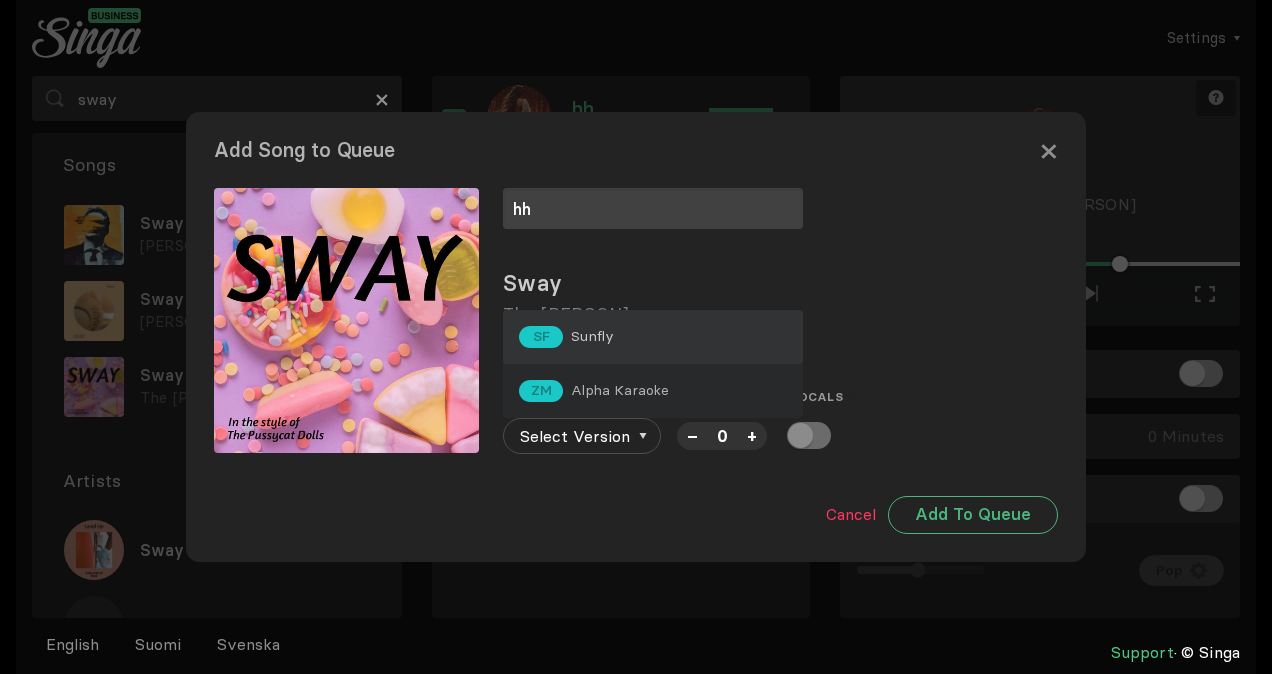 click on "SF Sunfly" at bounding box center (653, 337) 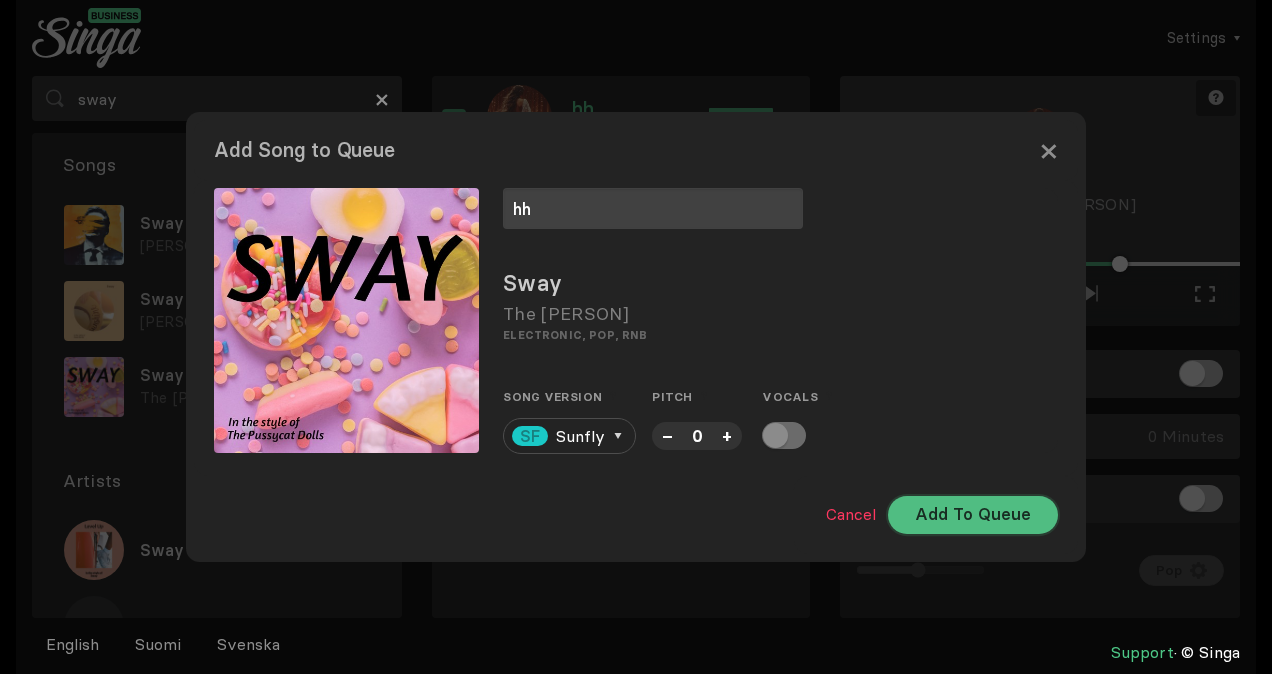 click on "Add To Queue" at bounding box center (973, 515) 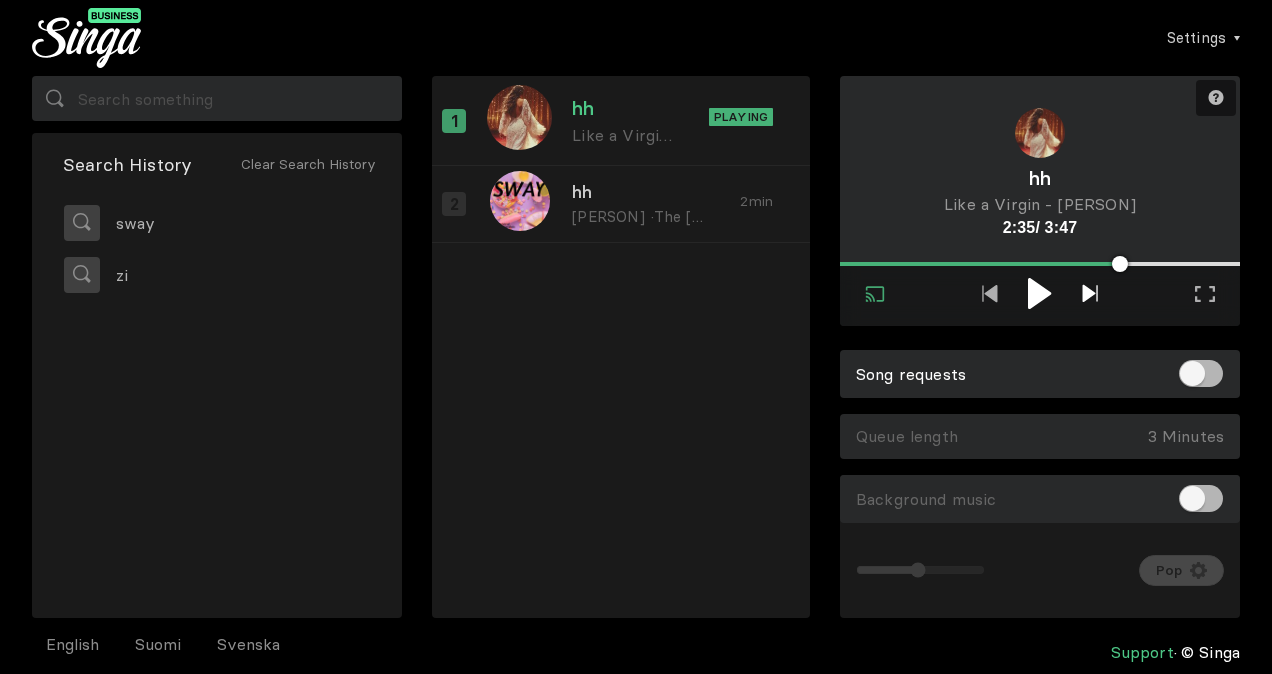 click at bounding box center [1089, 293] 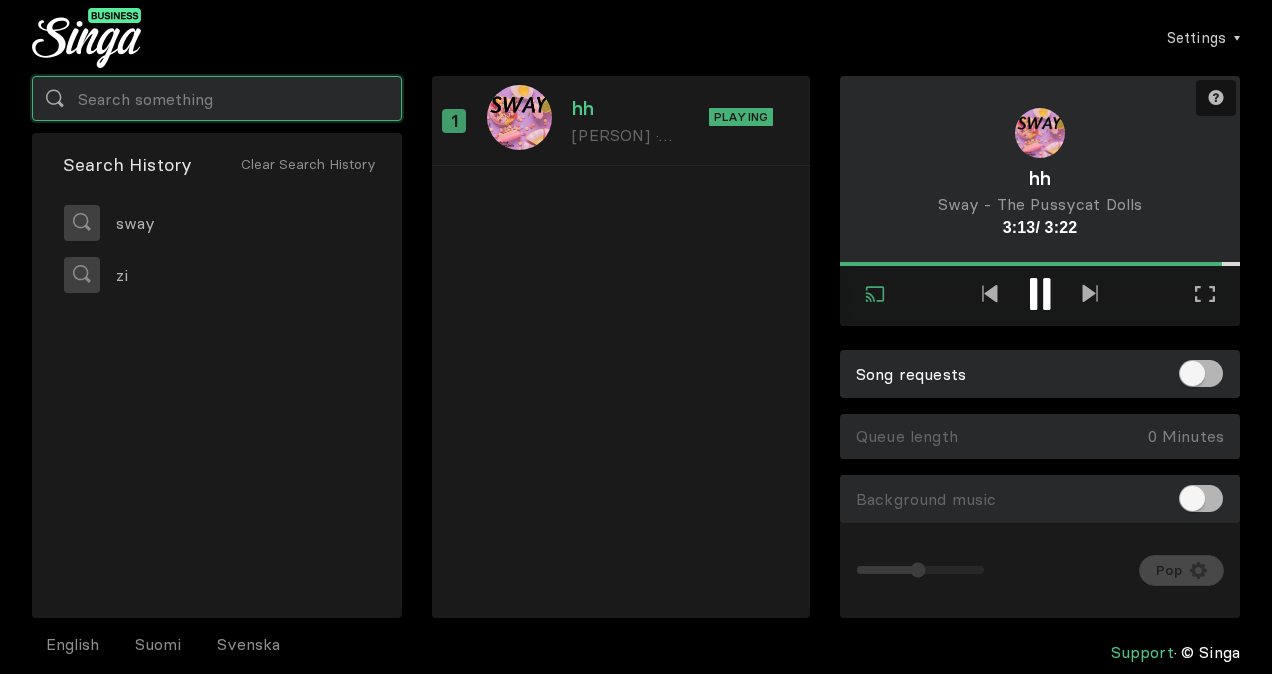 click at bounding box center [217, 98] 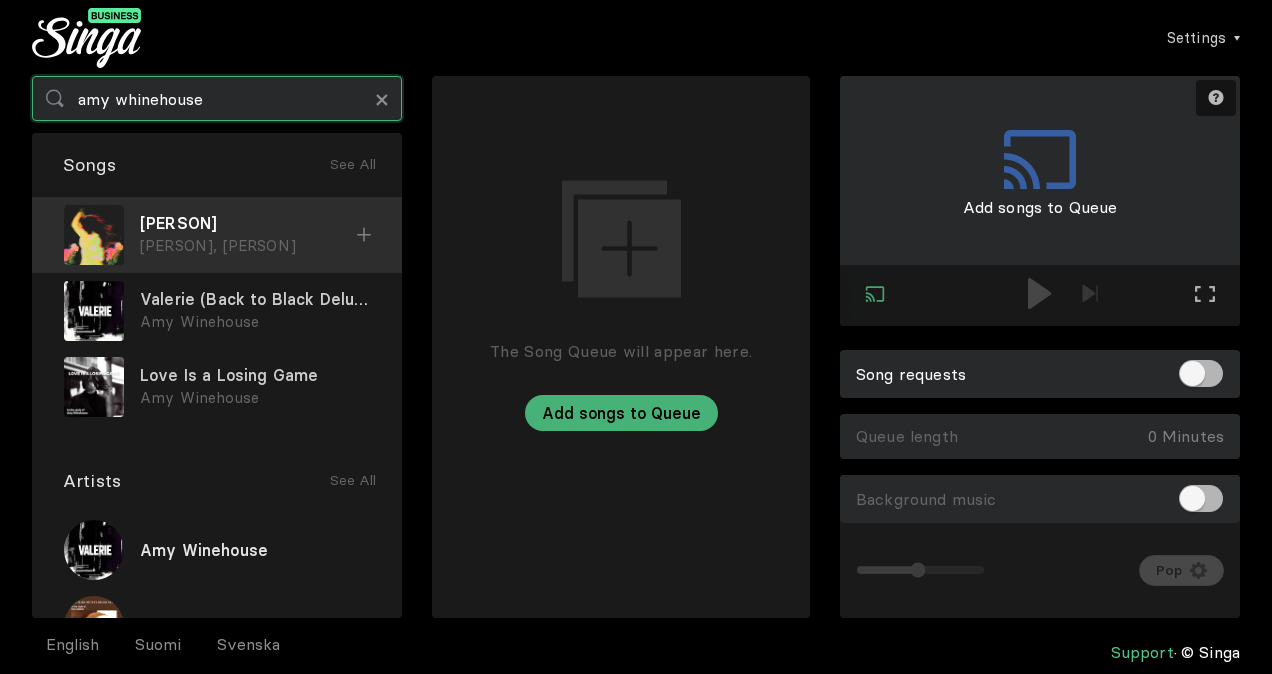 type on "amy whinehouse" 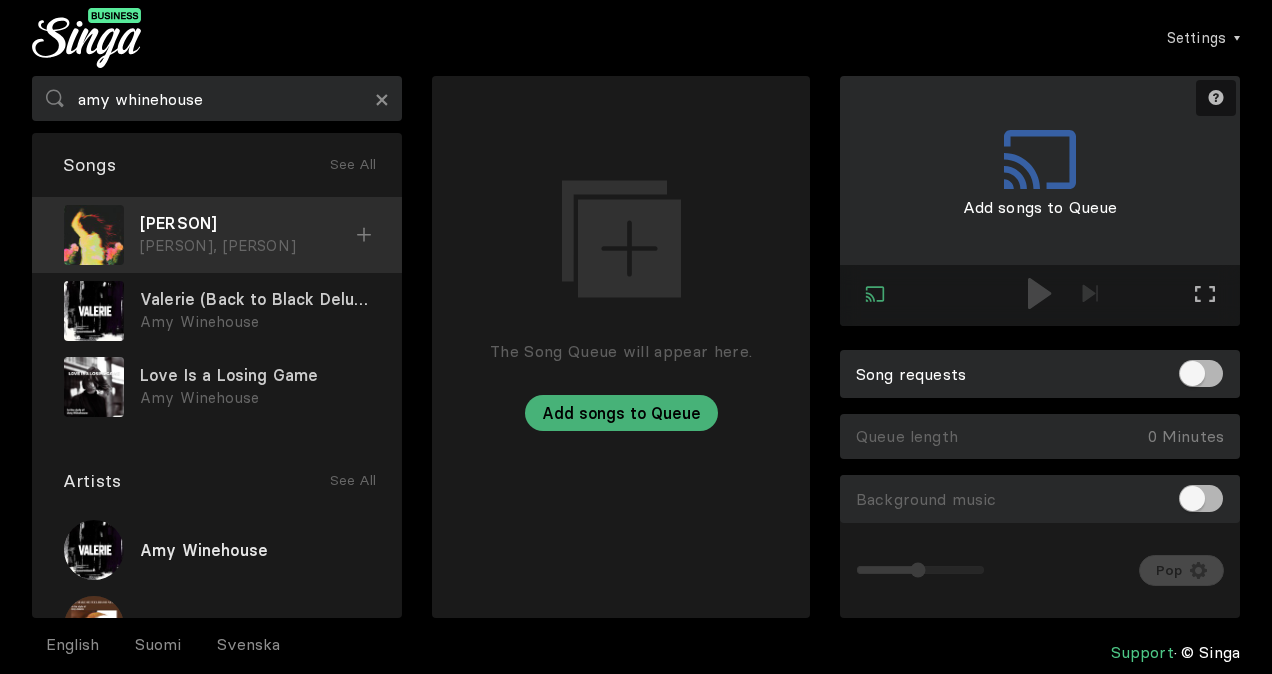 click at bounding box center (364, 234) 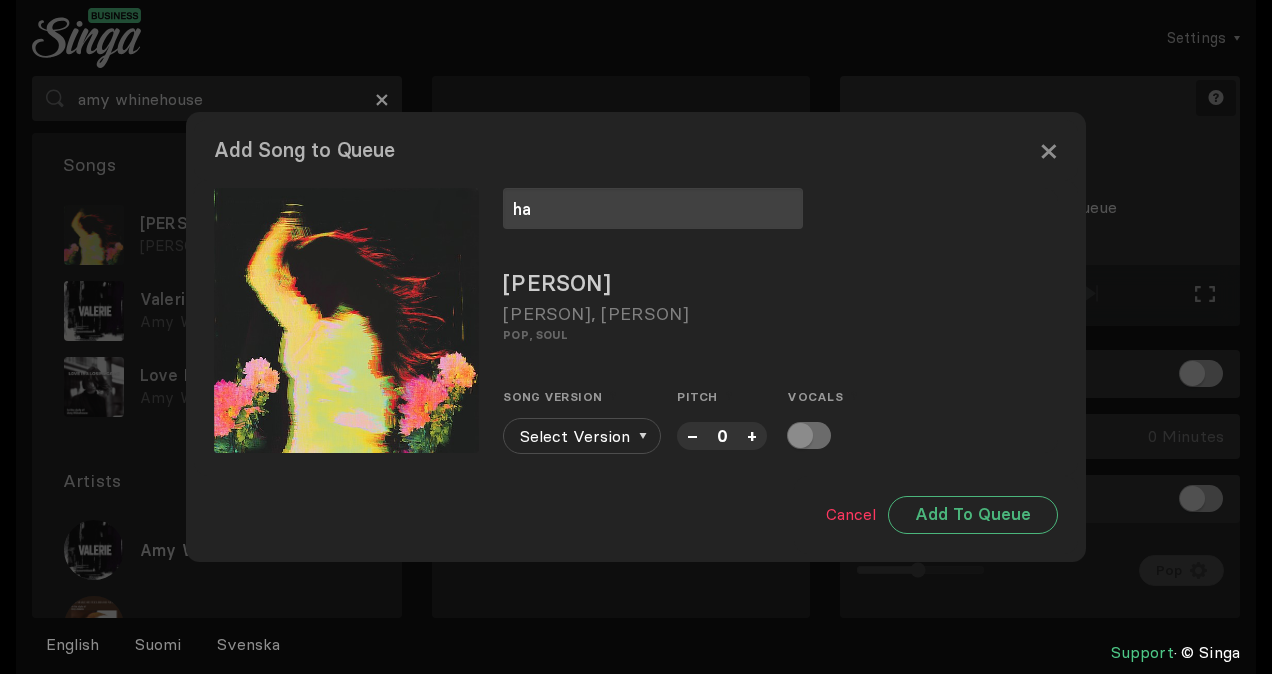 type on "ha" 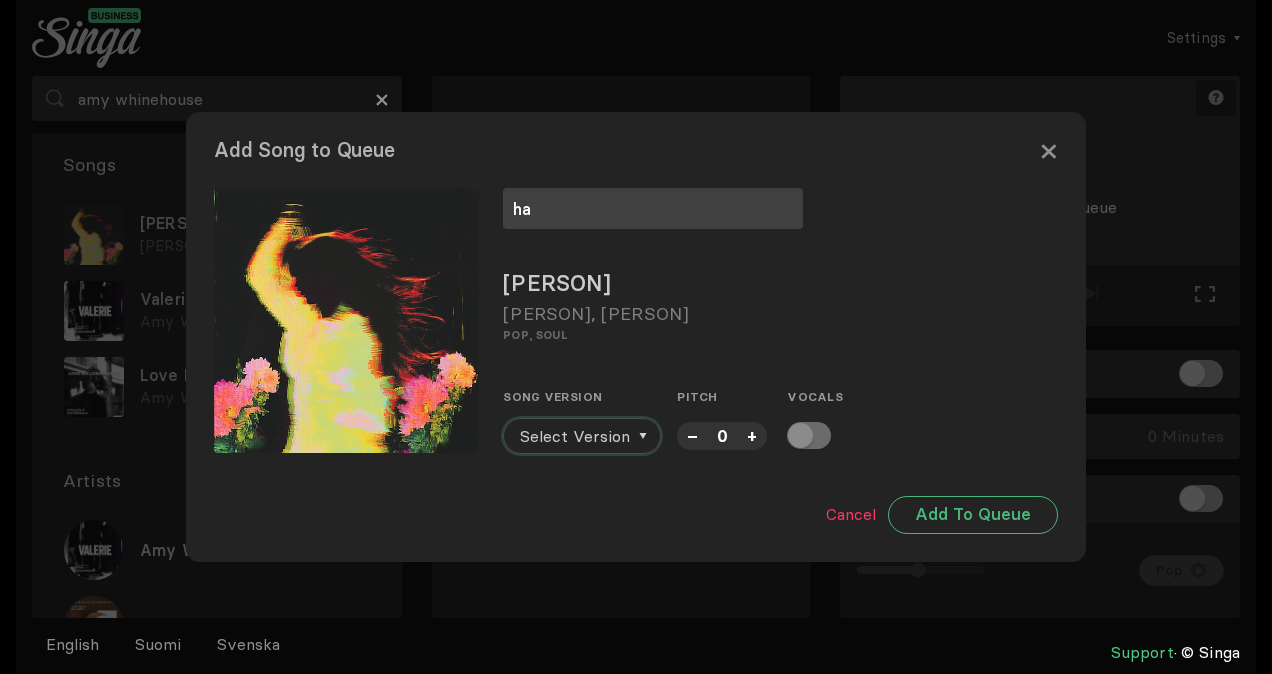 click on "Select Version" at bounding box center (575, 436) 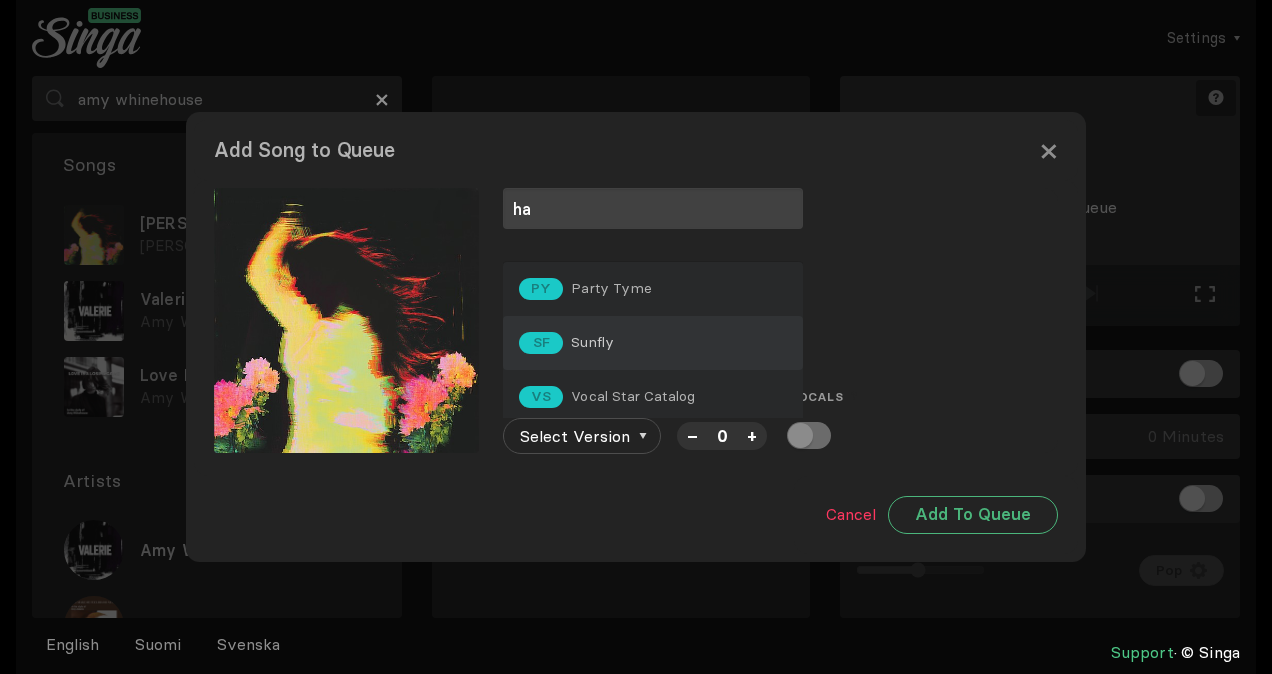 click on "SF Sunfly" at bounding box center [653, 343] 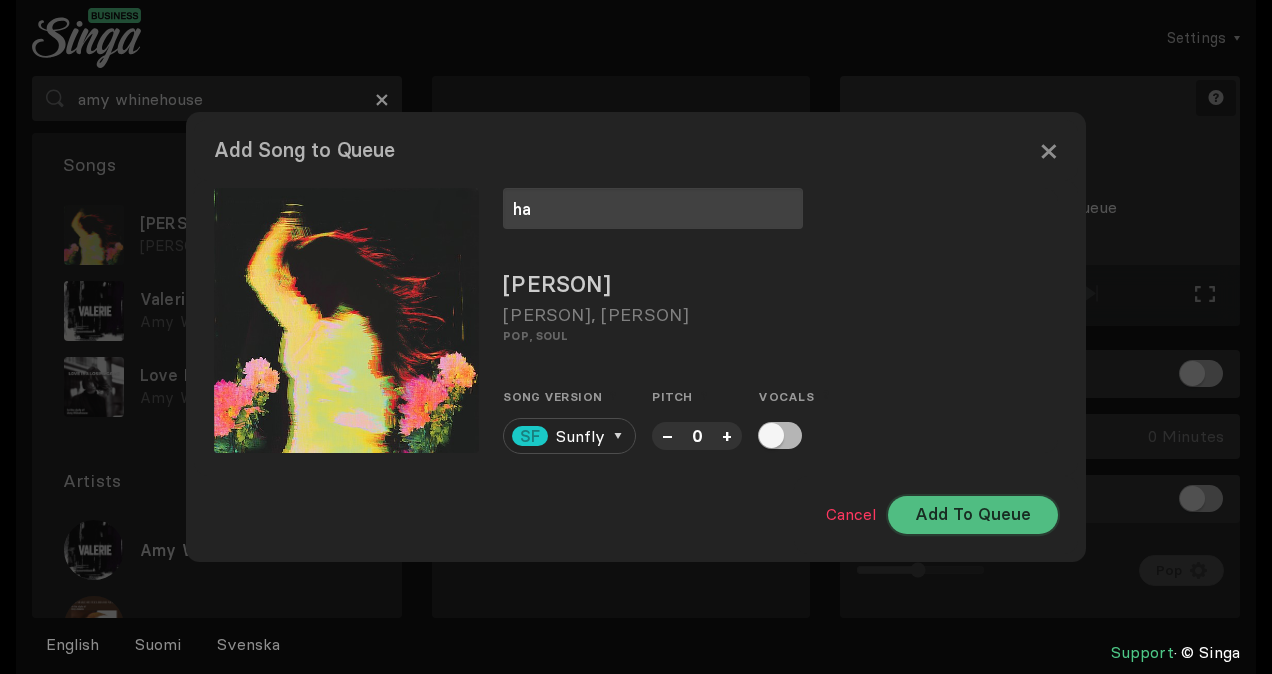 click on "Add To Queue" at bounding box center (973, 515) 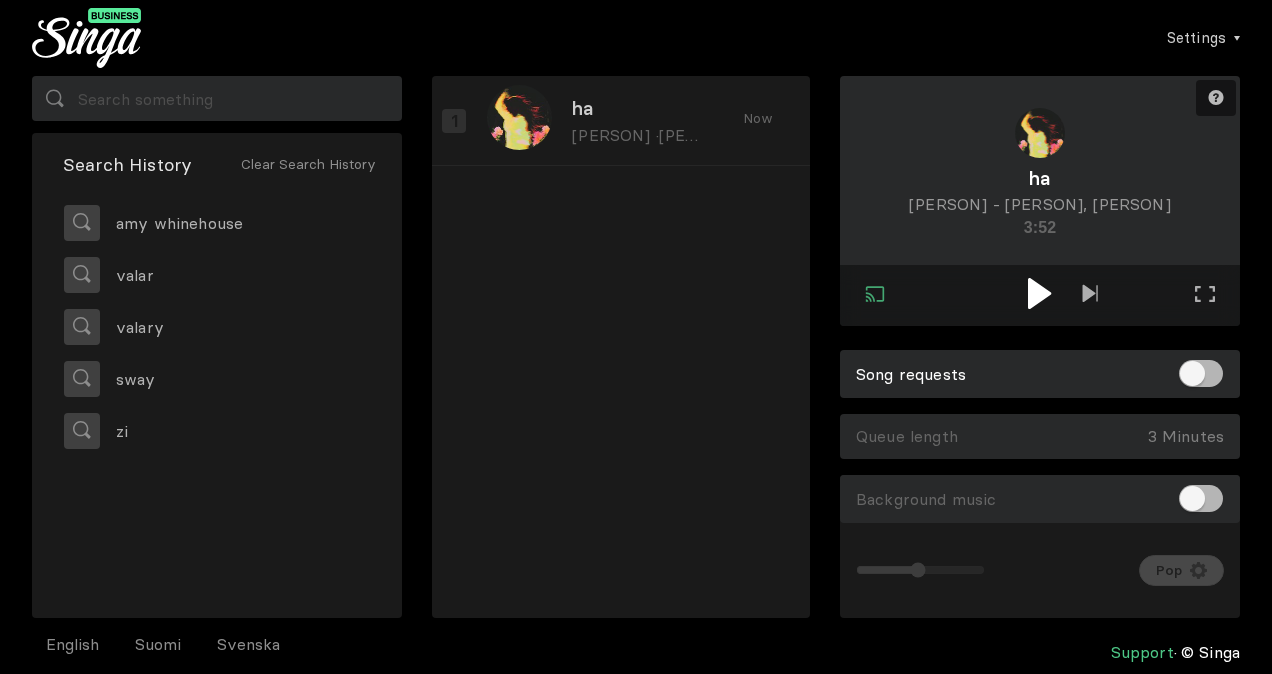 click at bounding box center (1039, 293) 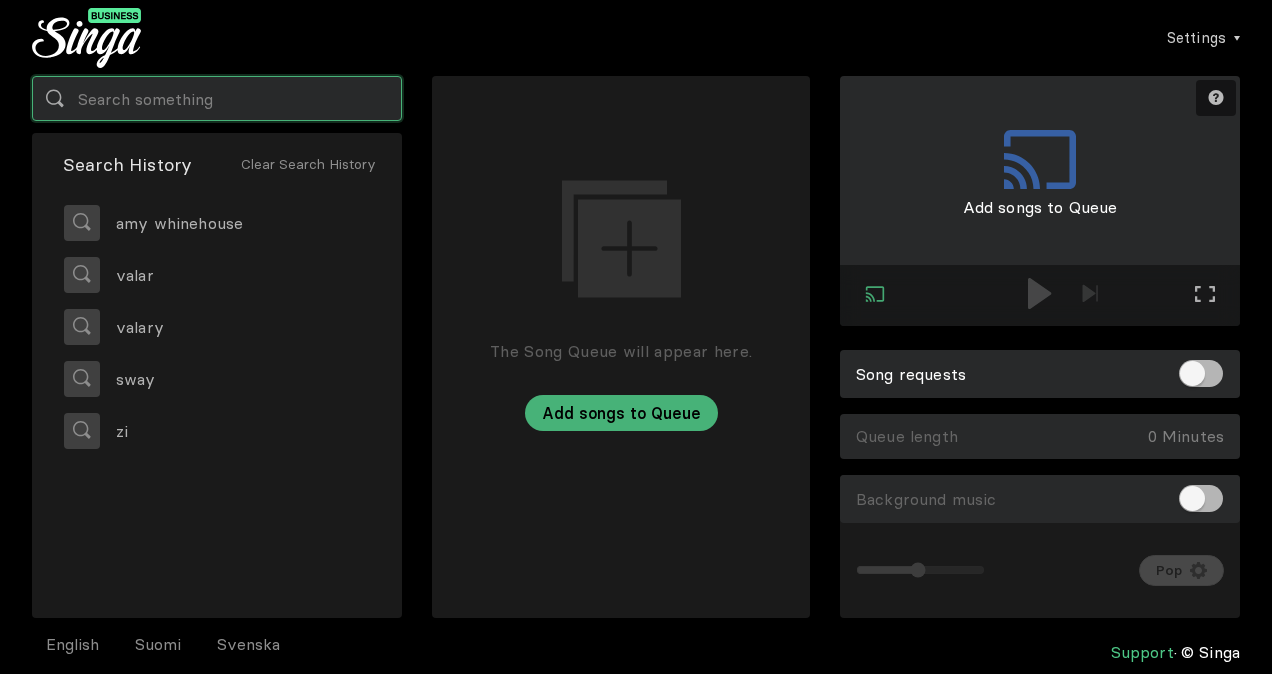 click at bounding box center [217, 98] 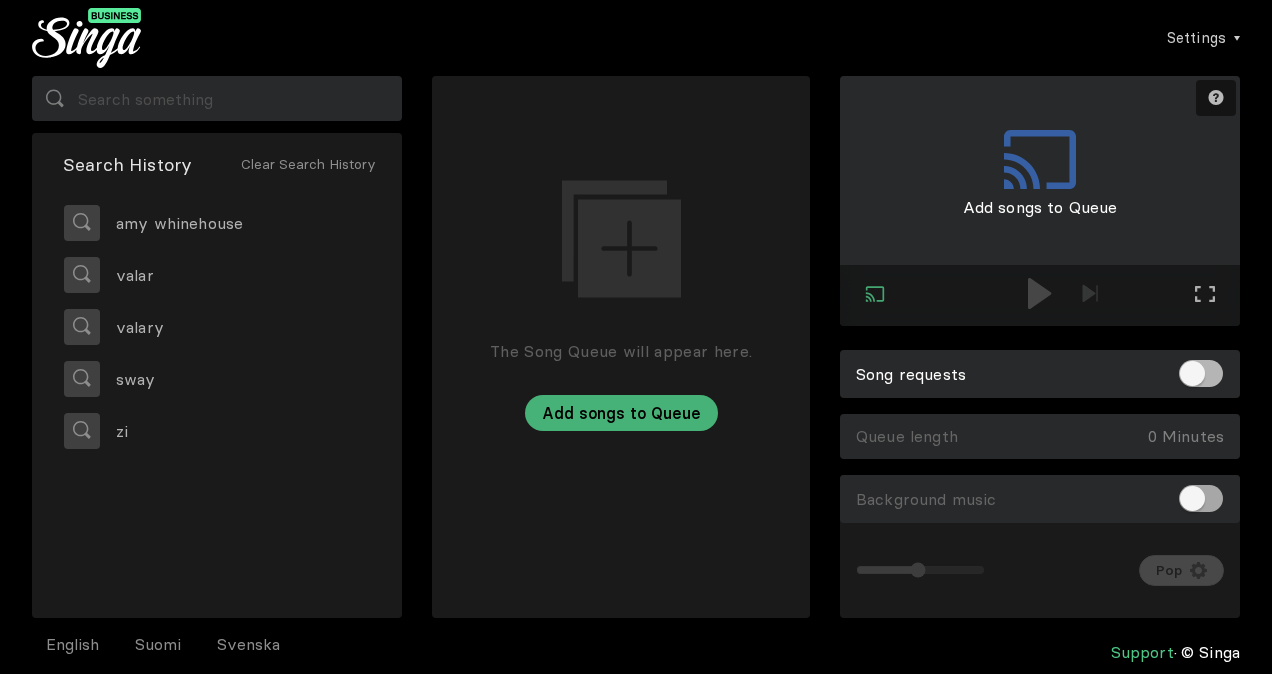 click at bounding box center [1201, 498] 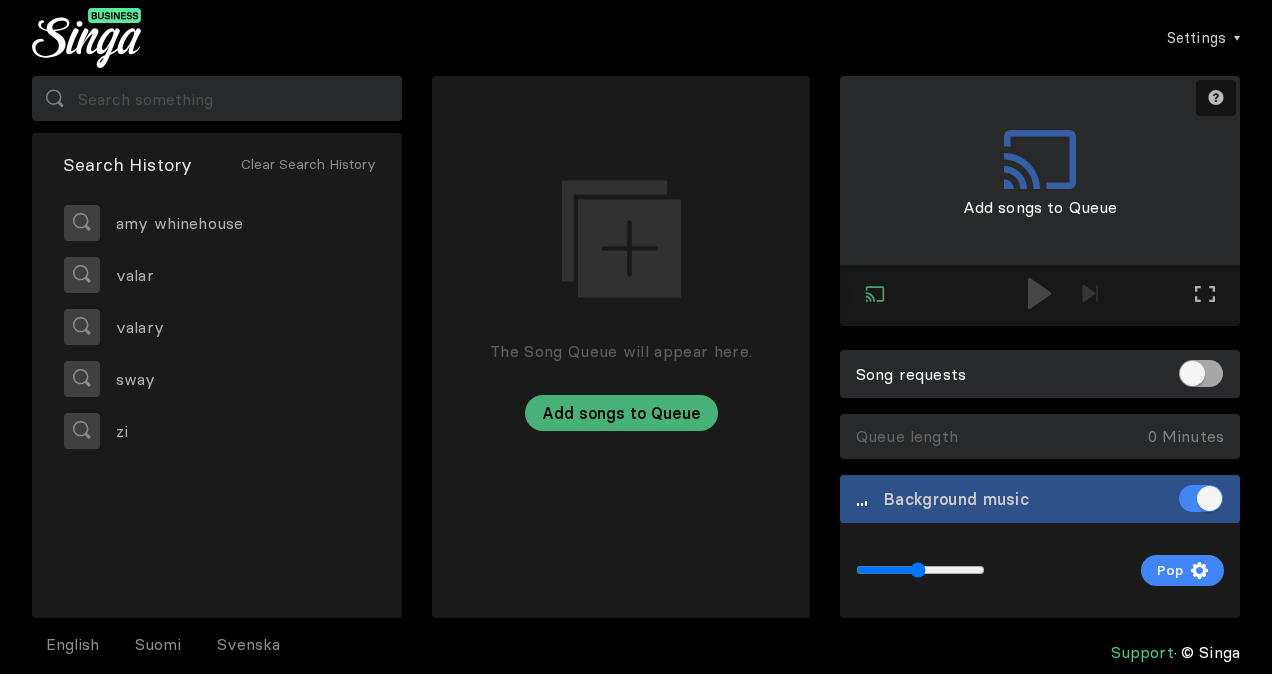 click at bounding box center [1201, 373] 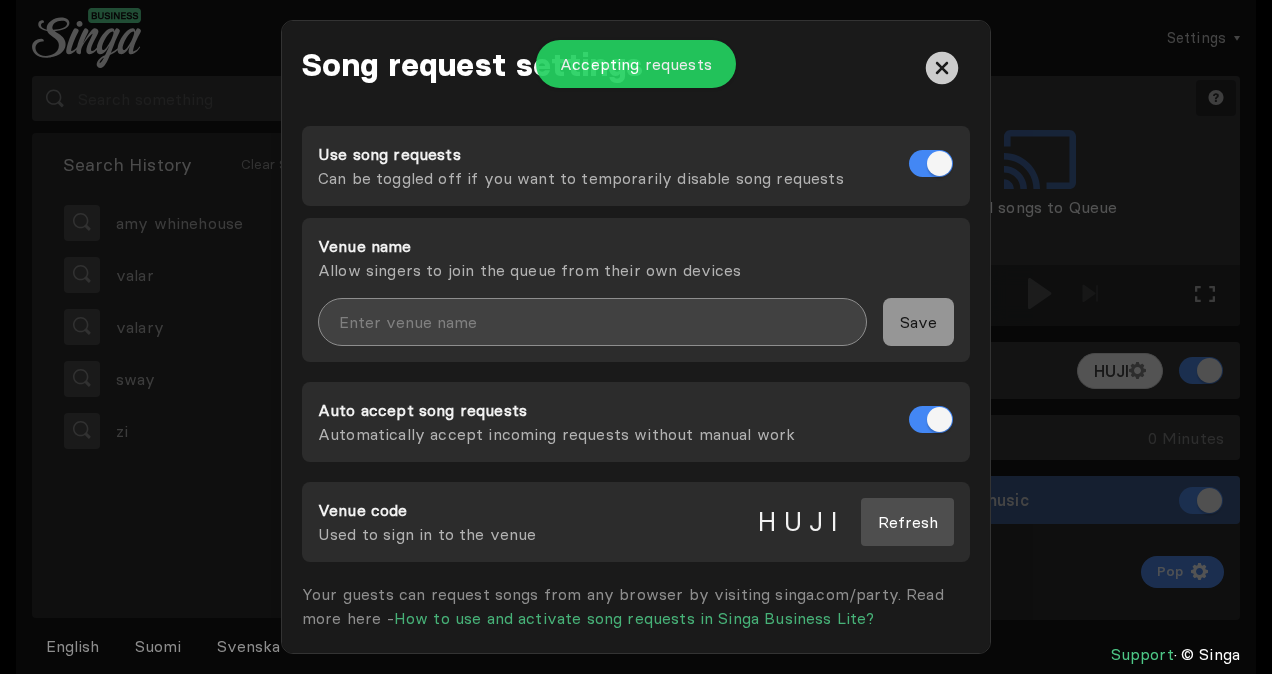 click at bounding box center [592, 322] 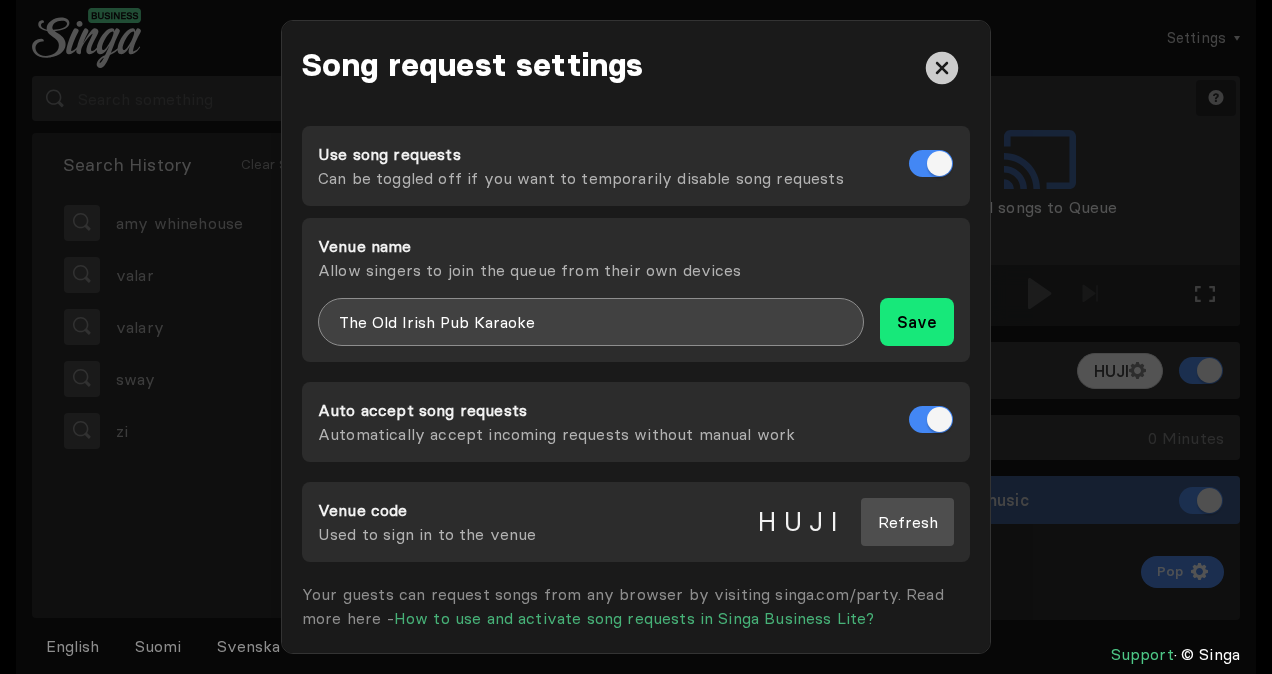 type on "The Old Irish Pub Karaoke" 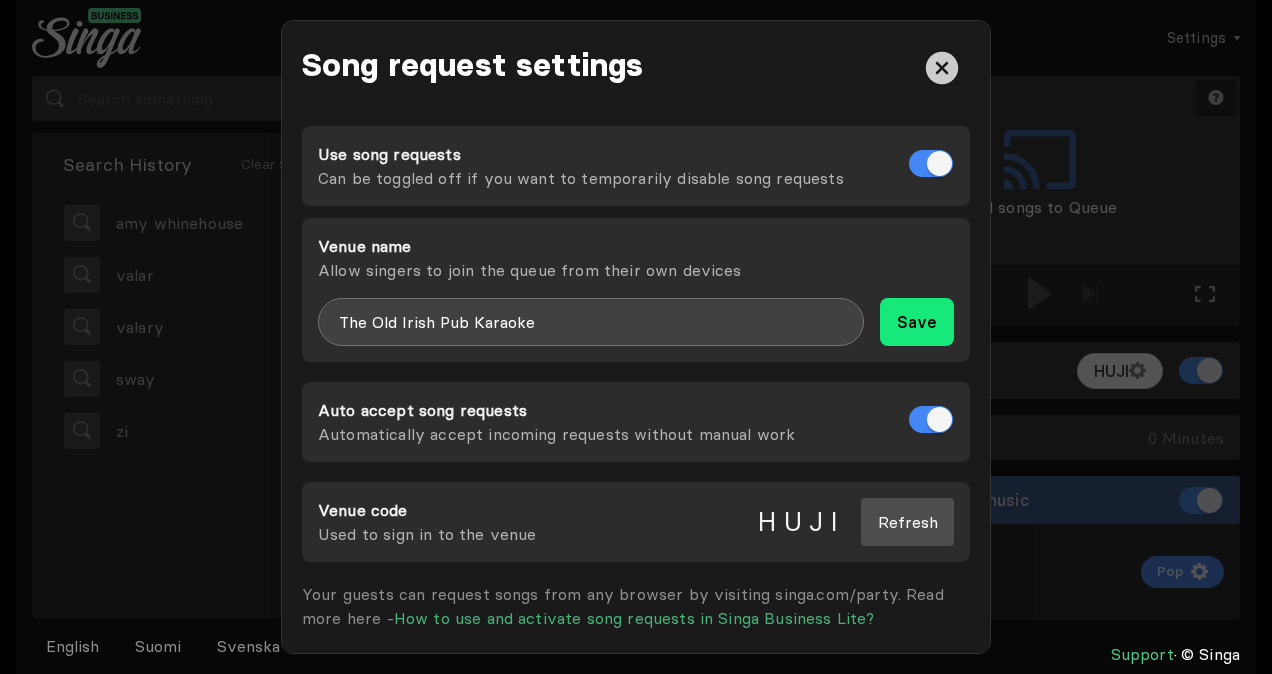 click on "Save" at bounding box center [917, 322] 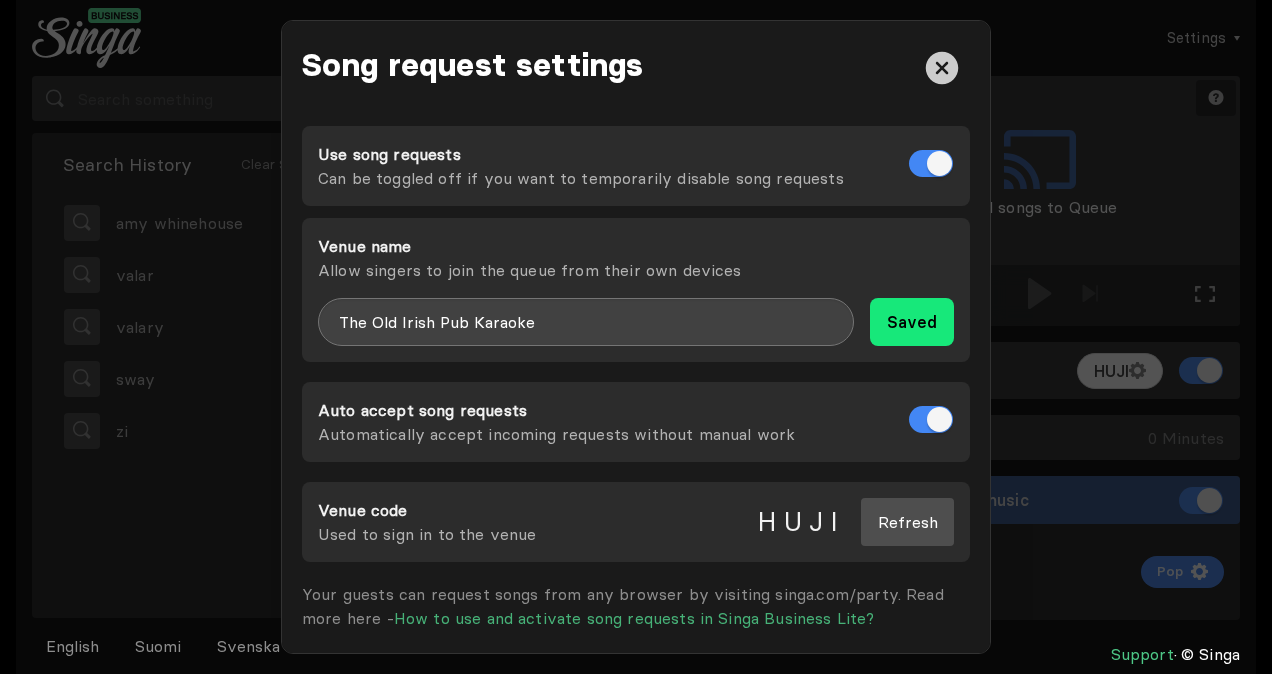 click at bounding box center (942, 68) 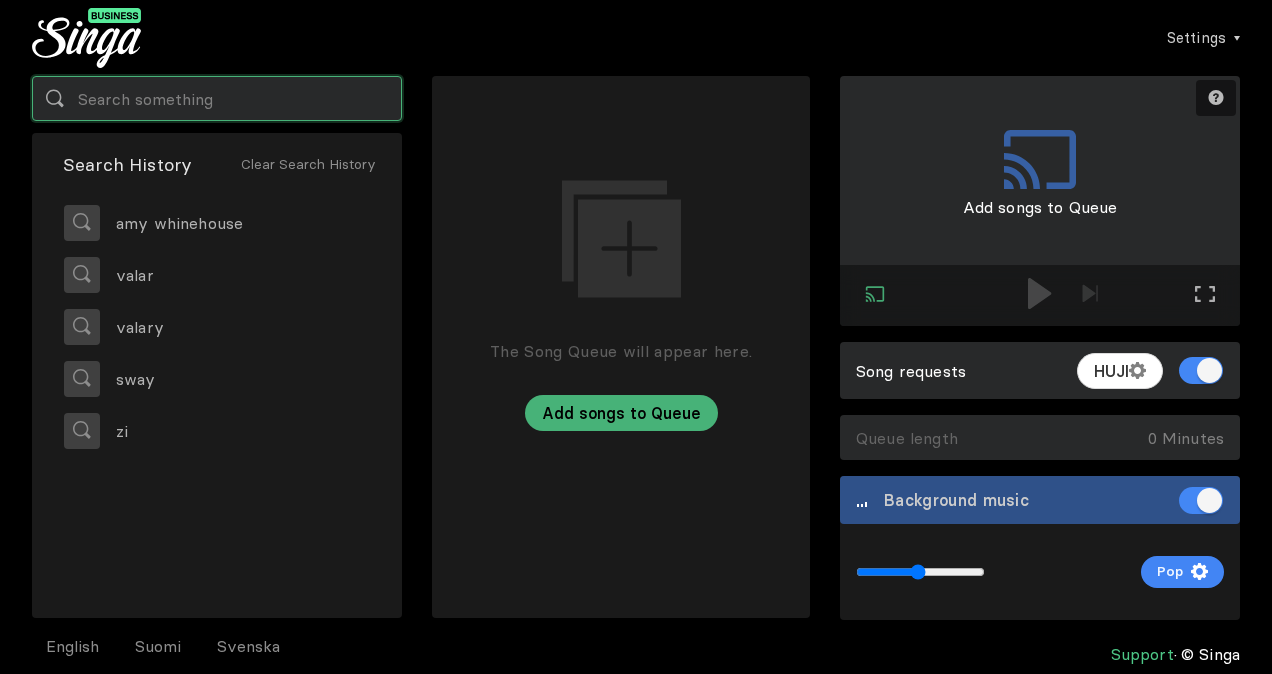 click at bounding box center (217, 98) 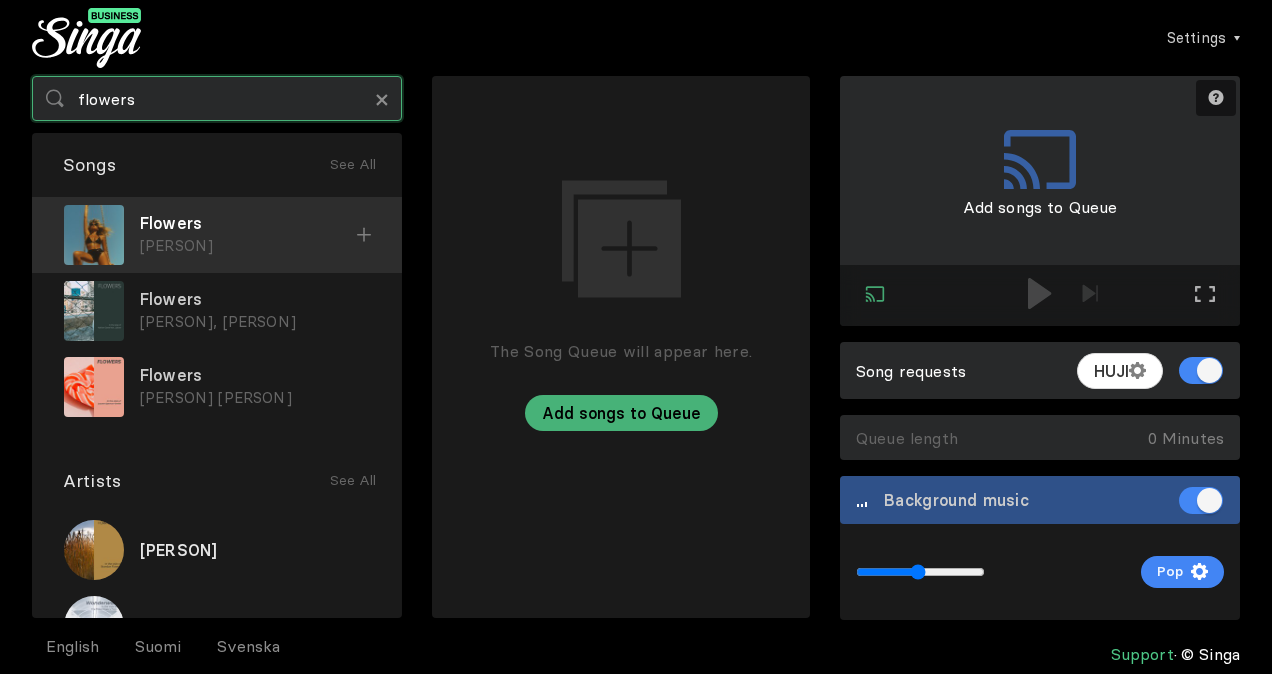 type on "flowers" 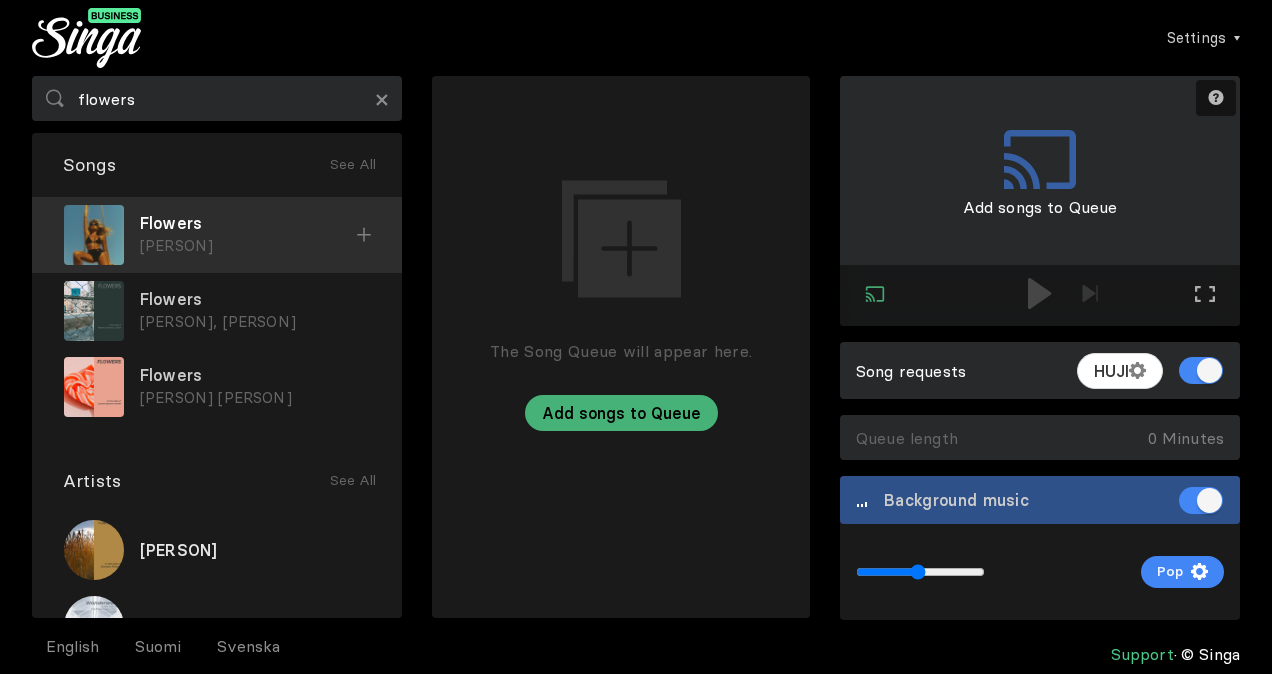 click at bounding box center [364, 235] 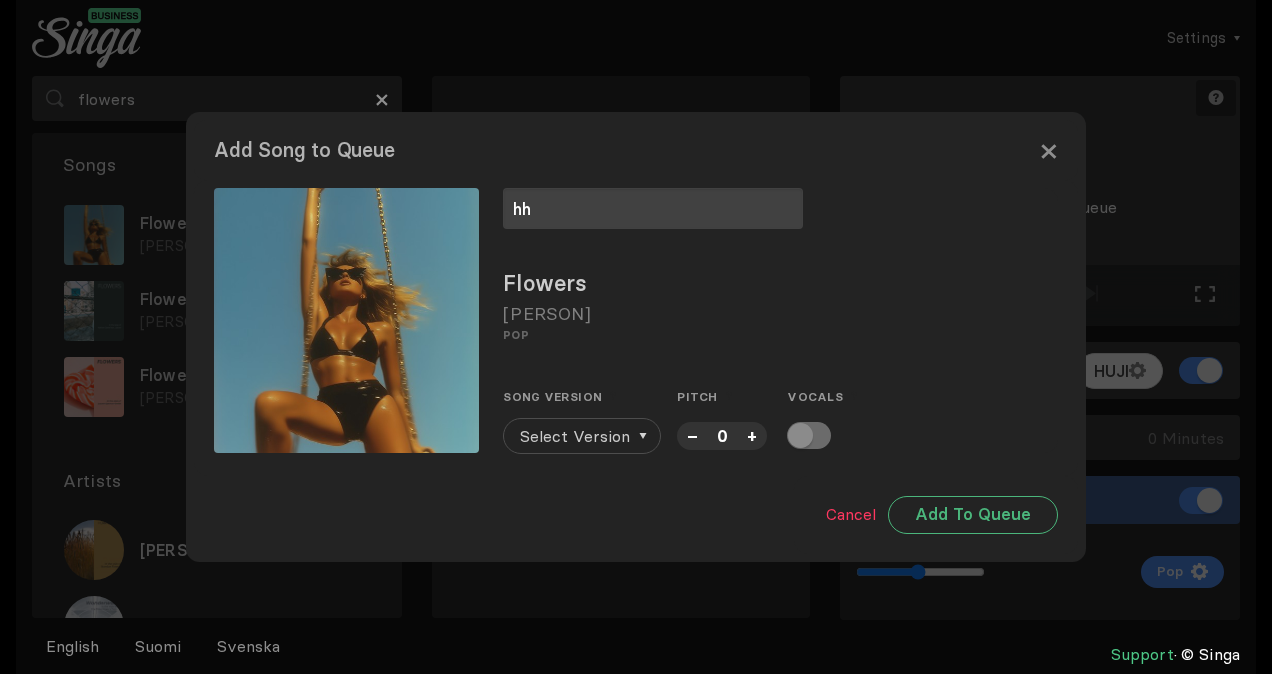 type on "hh" 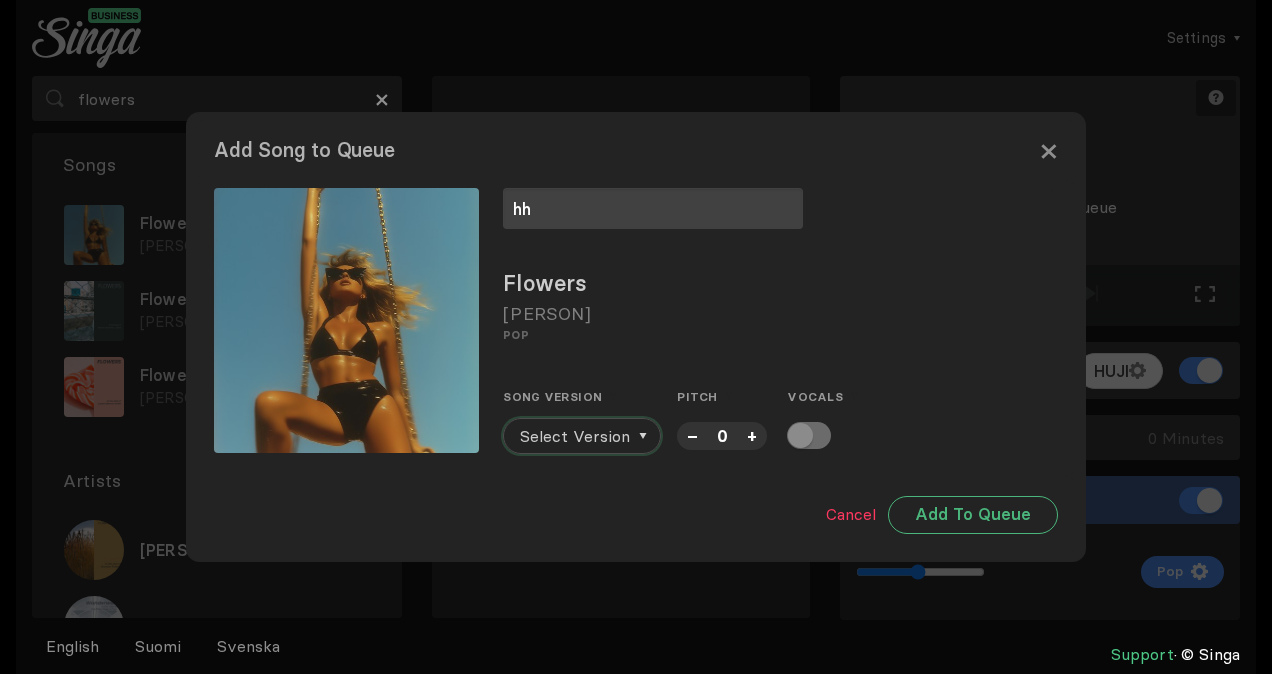 click on "Select Version" at bounding box center (575, 436) 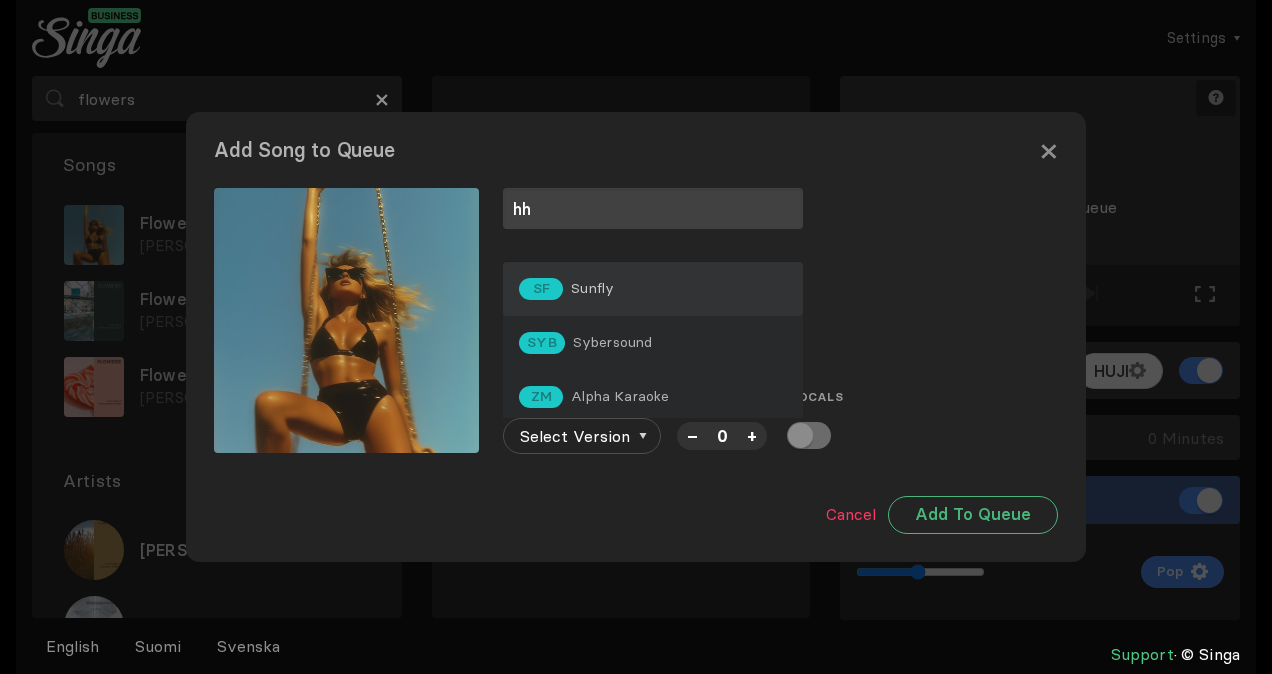 click on "SF Sunfly" at bounding box center [653, 289] 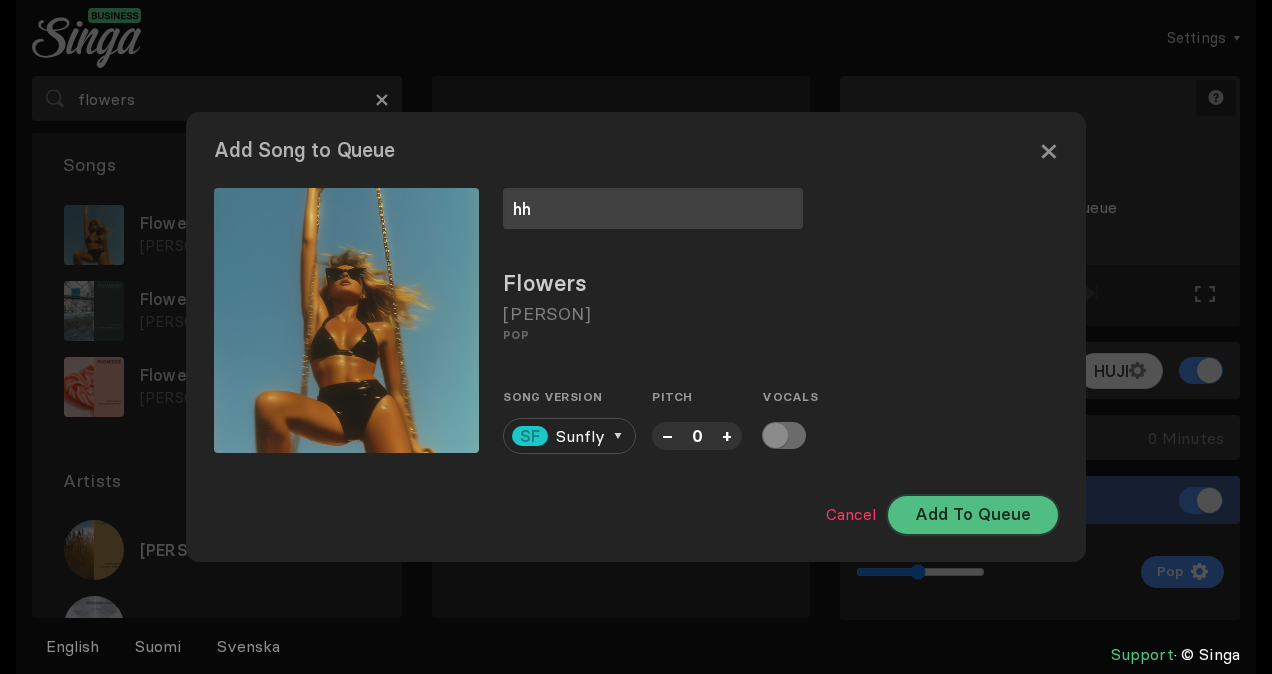 click on "Add To Queue" at bounding box center (973, 515) 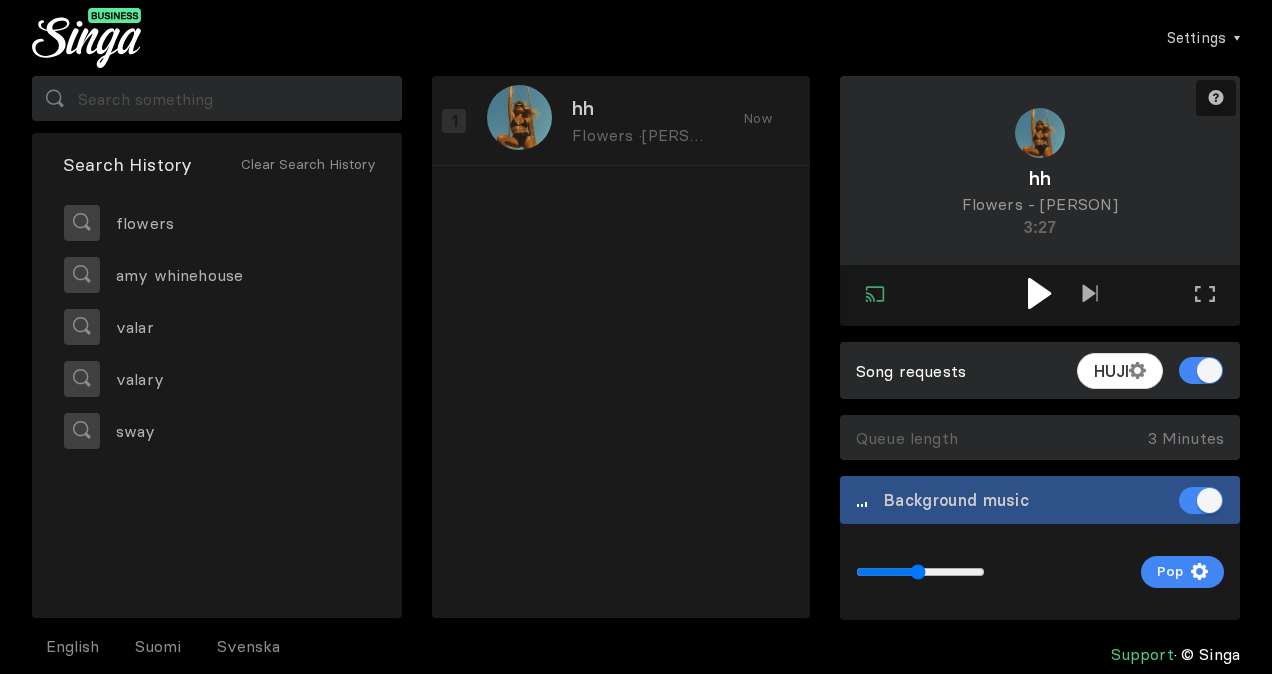 click at bounding box center [1039, 293] 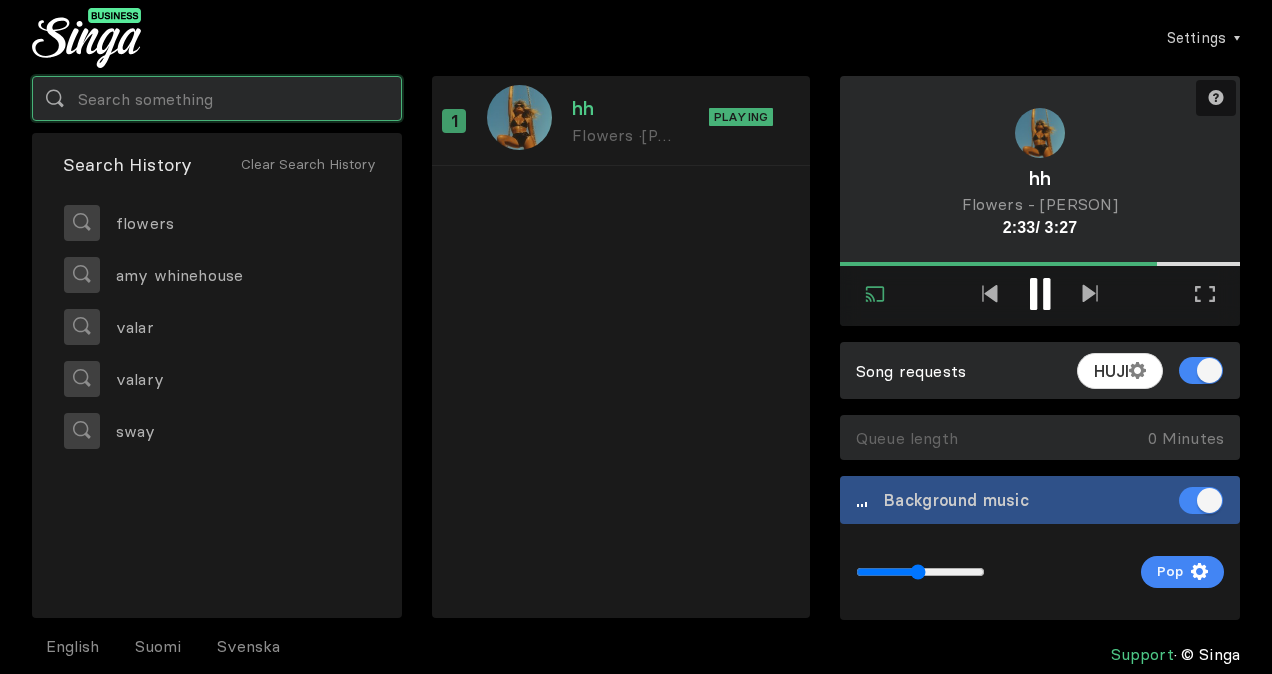 click at bounding box center (217, 98) 